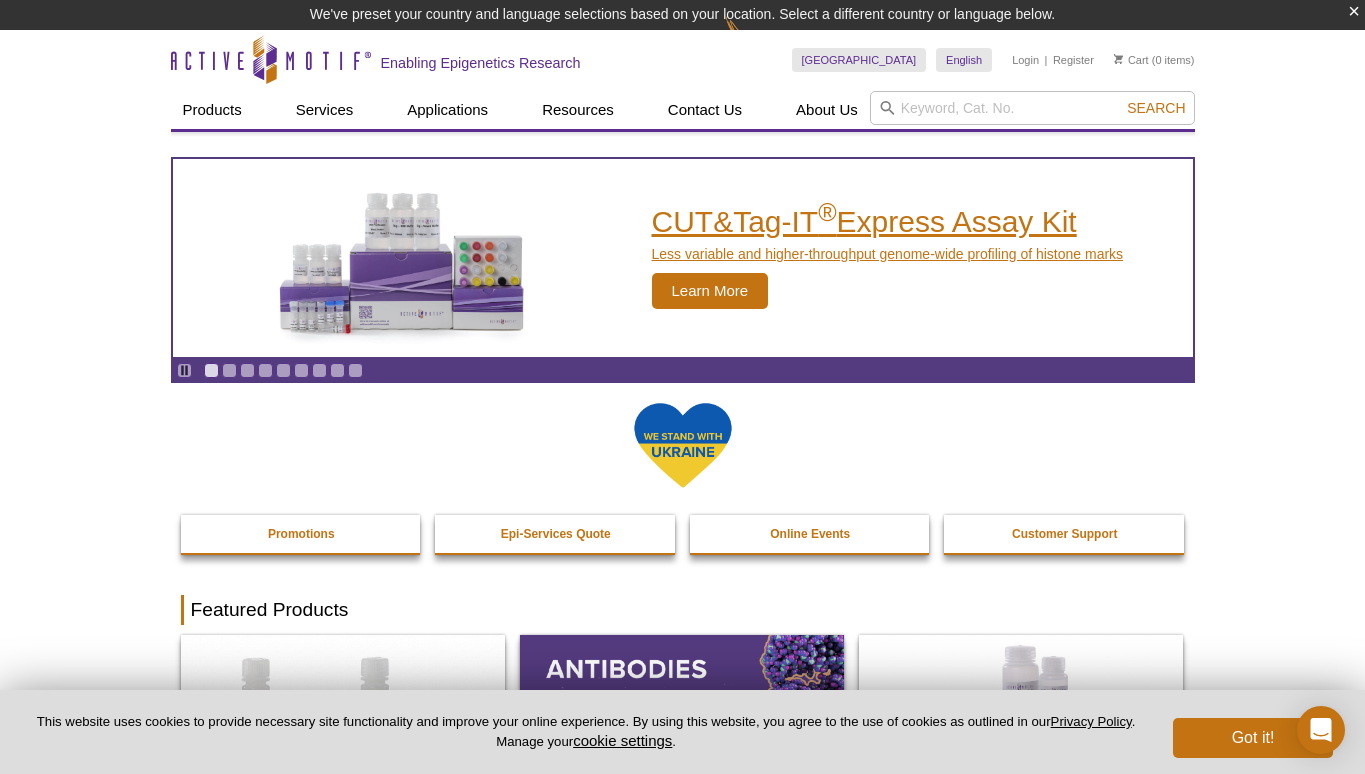 scroll, scrollTop: 0, scrollLeft: 0, axis: both 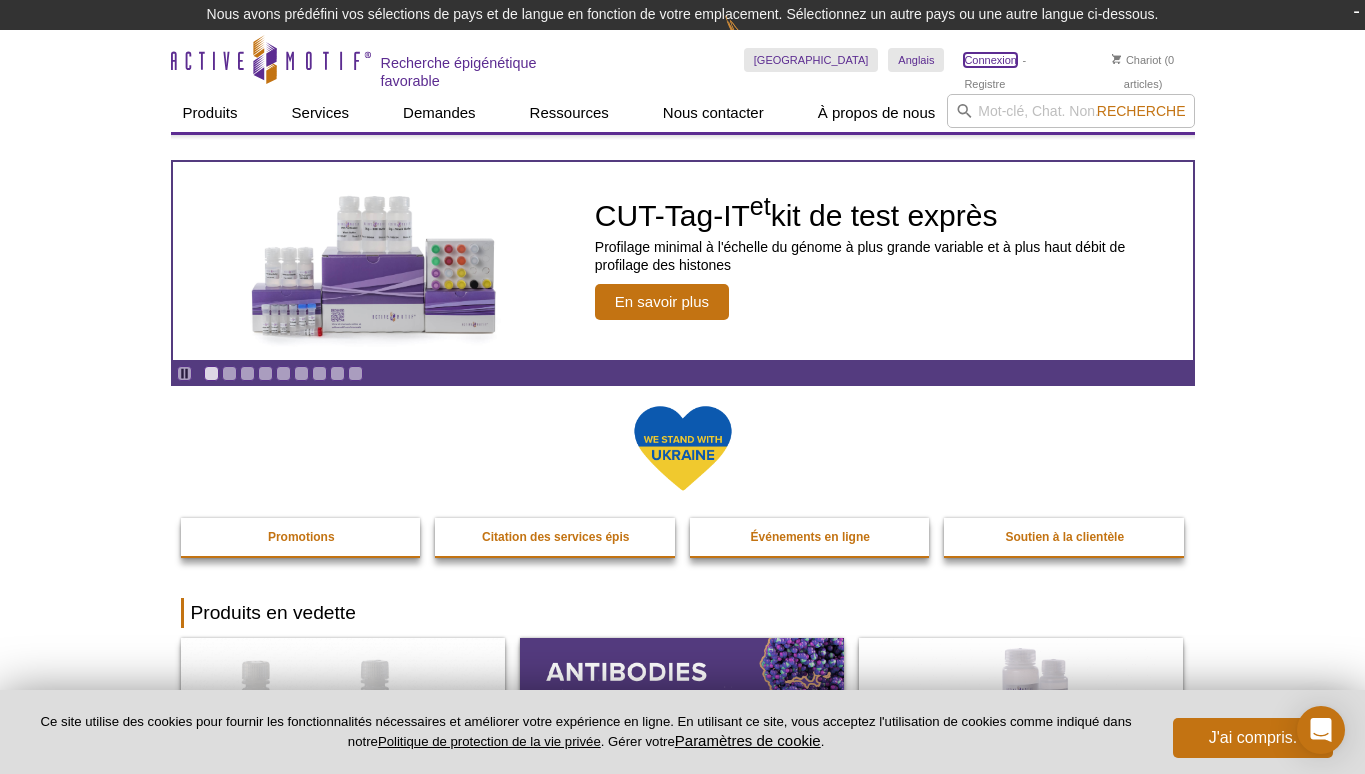 click on "Connexion" at bounding box center [990, 60] 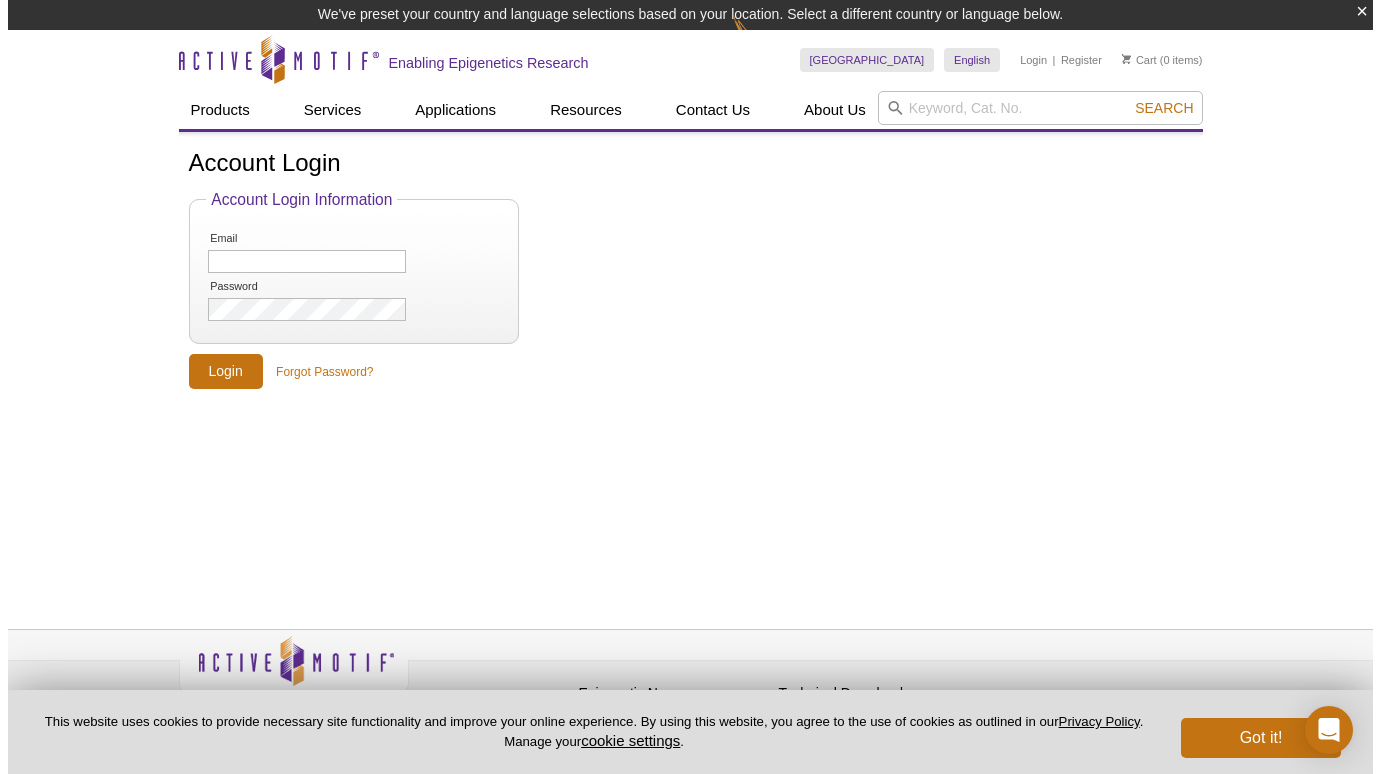 scroll, scrollTop: 0, scrollLeft: 0, axis: both 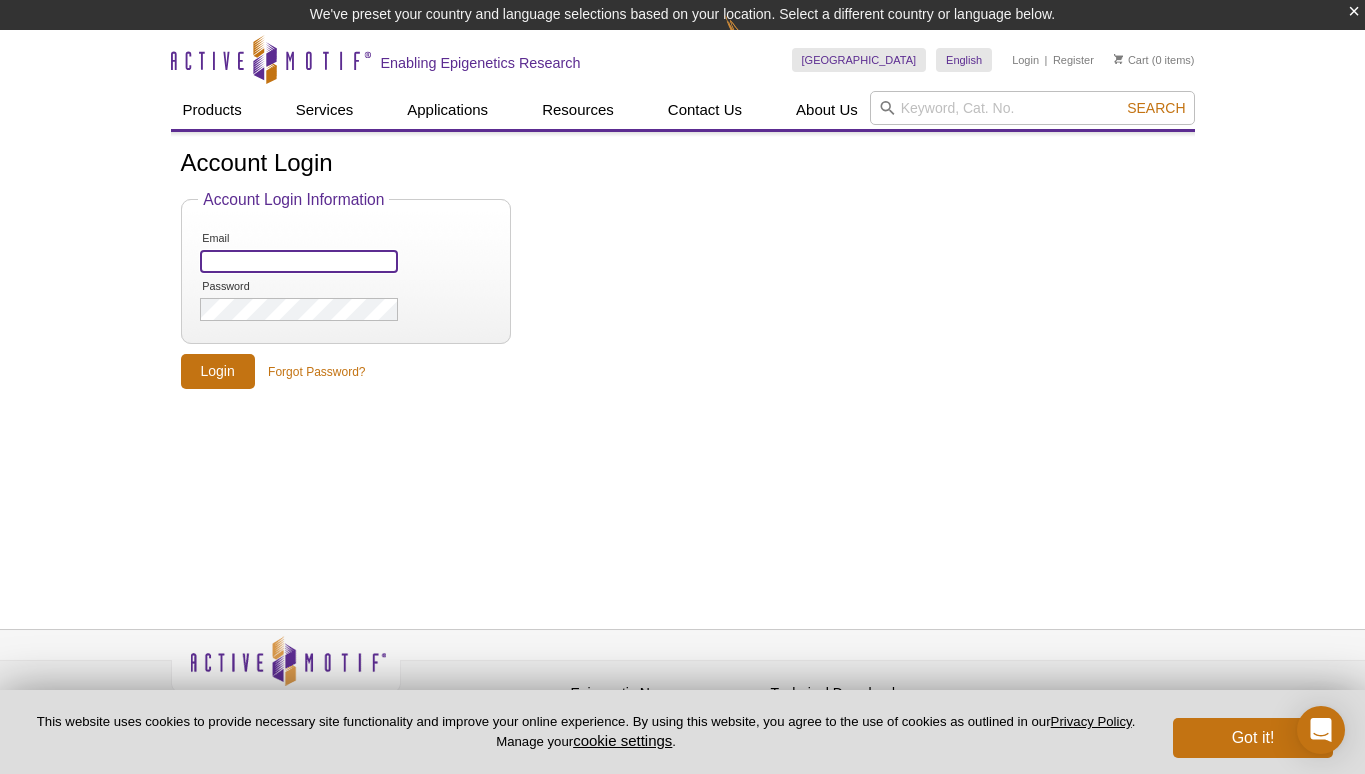 click on "Email" at bounding box center [298, 261] 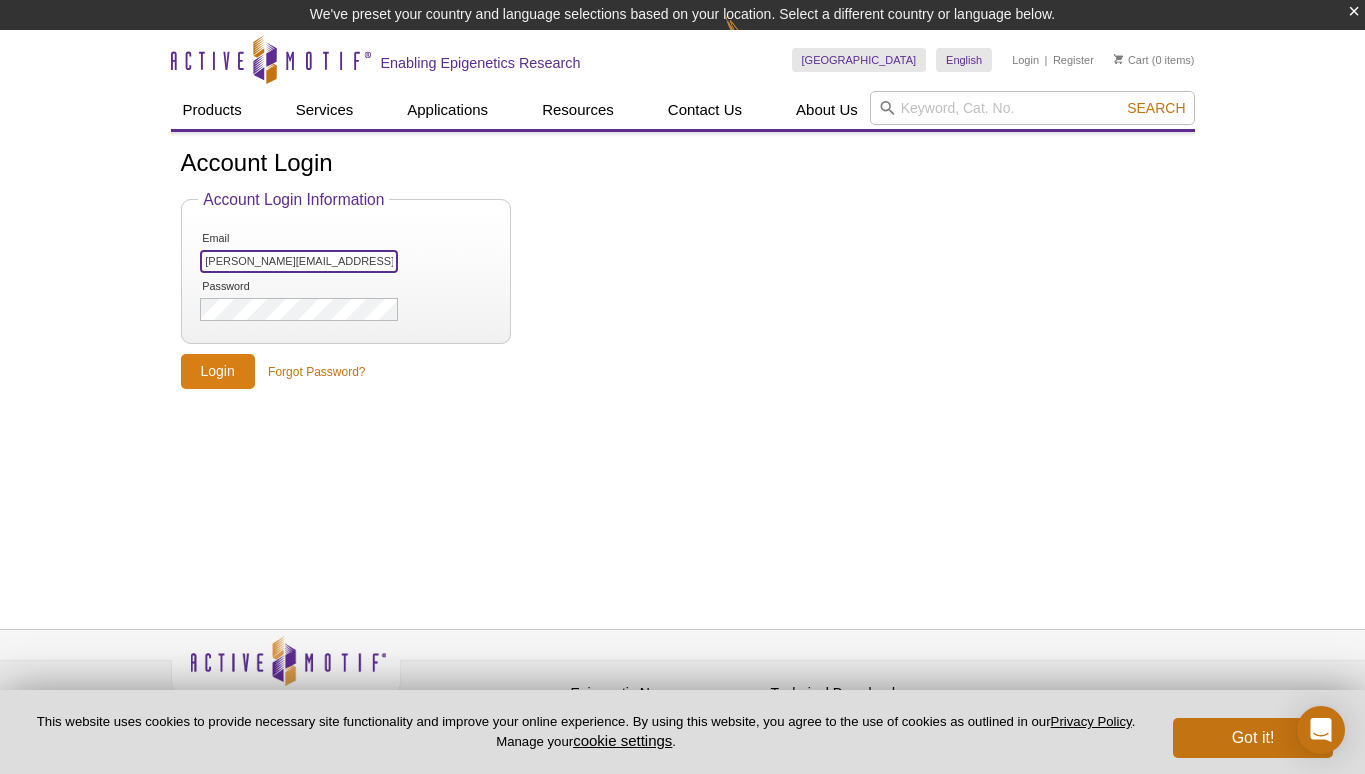 type on "christelle.bouchot@gustaveroussy.fr" 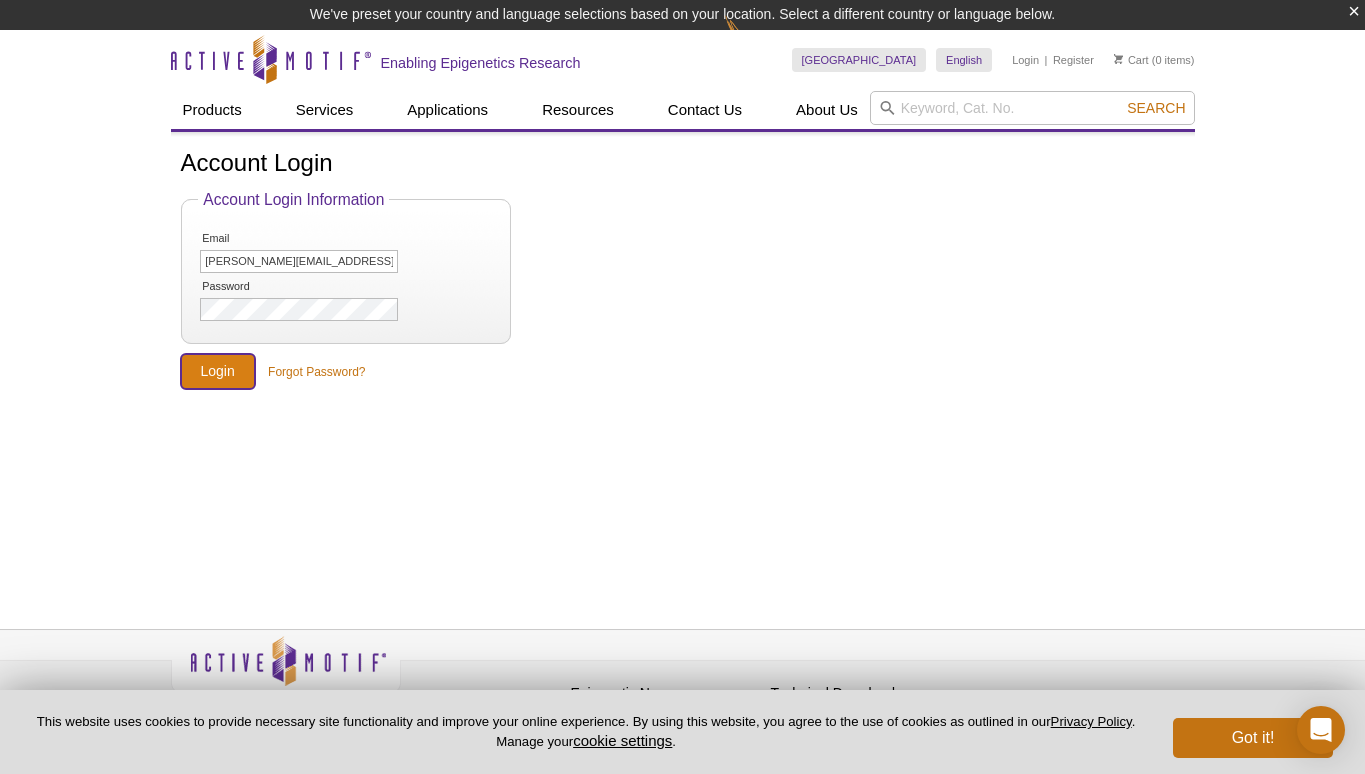 click on "Login" at bounding box center [218, 371] 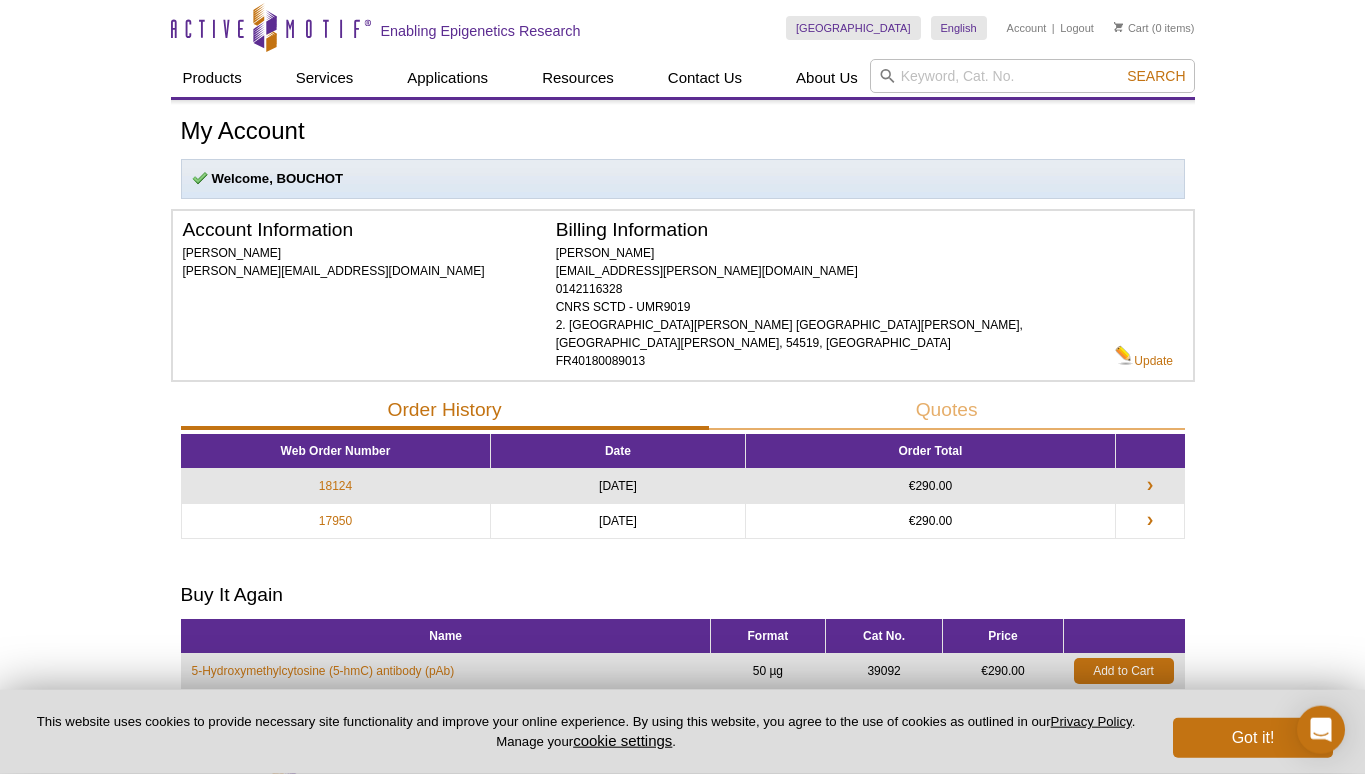 scroll, scrollTop: 0, scrollLeft: 0, axis: both 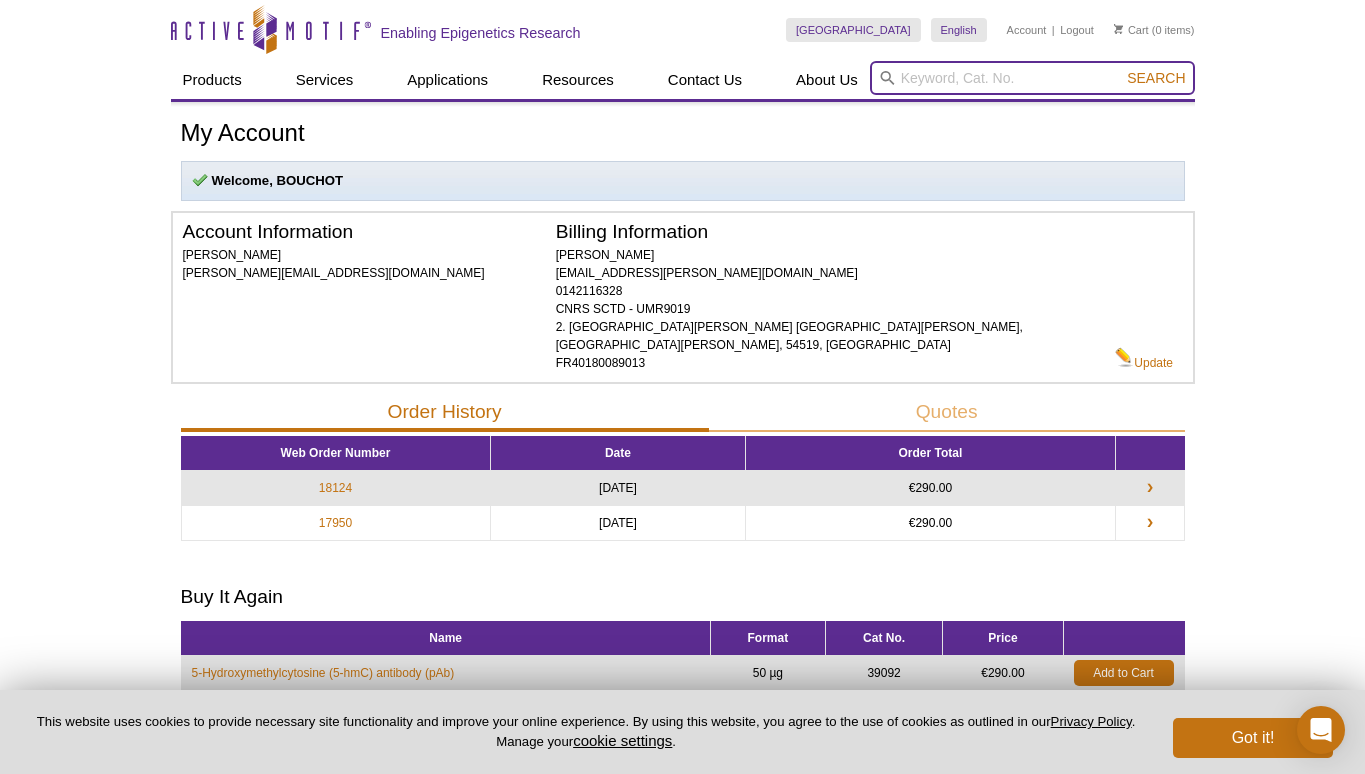 click at bounding box center (1032, 78) 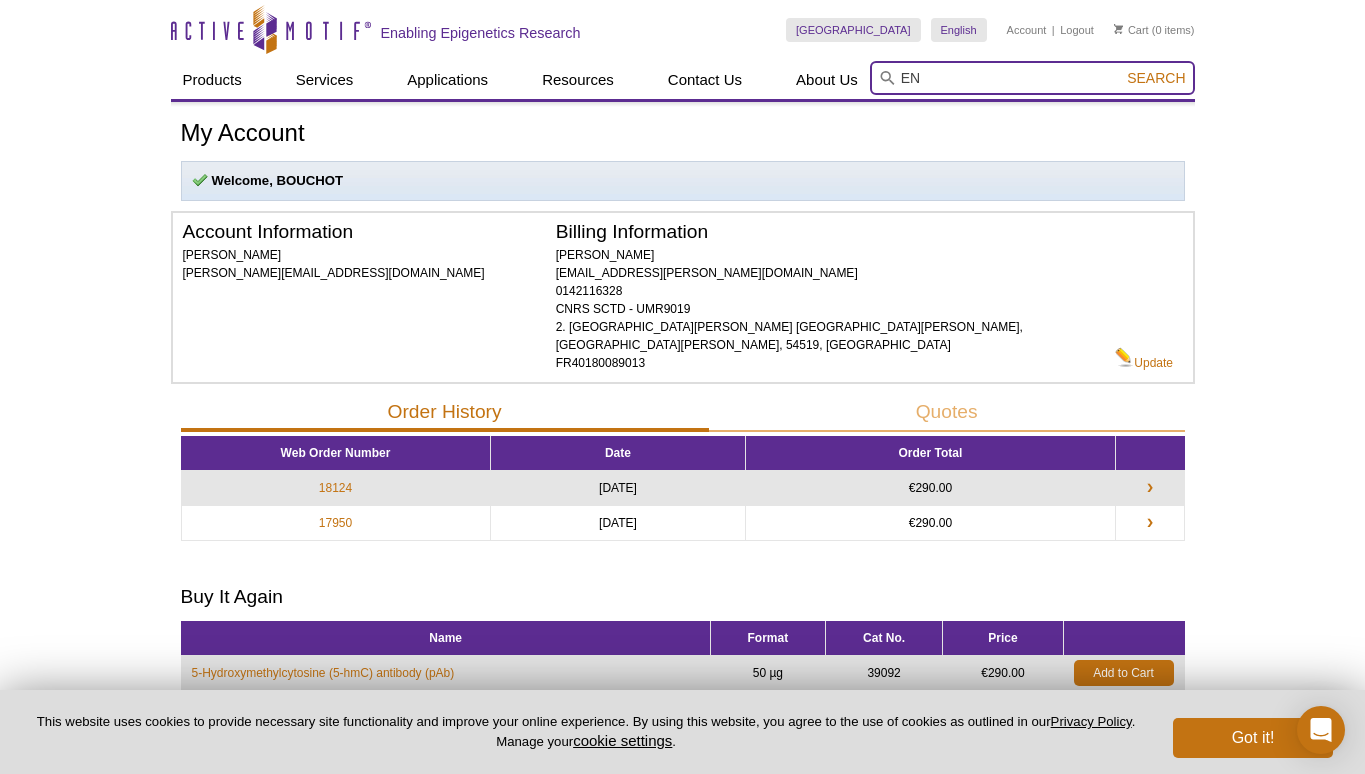 type on "E" 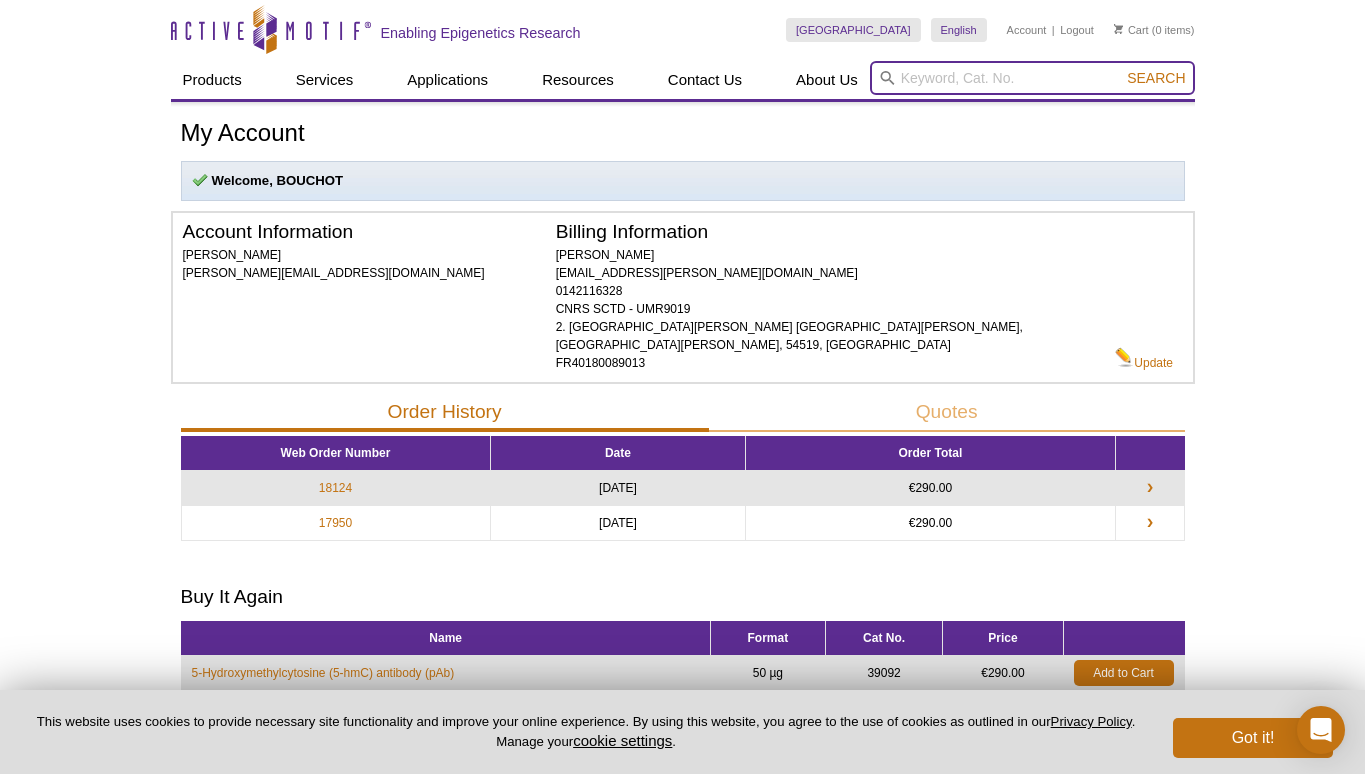 click at bounding box center (1032, 78) 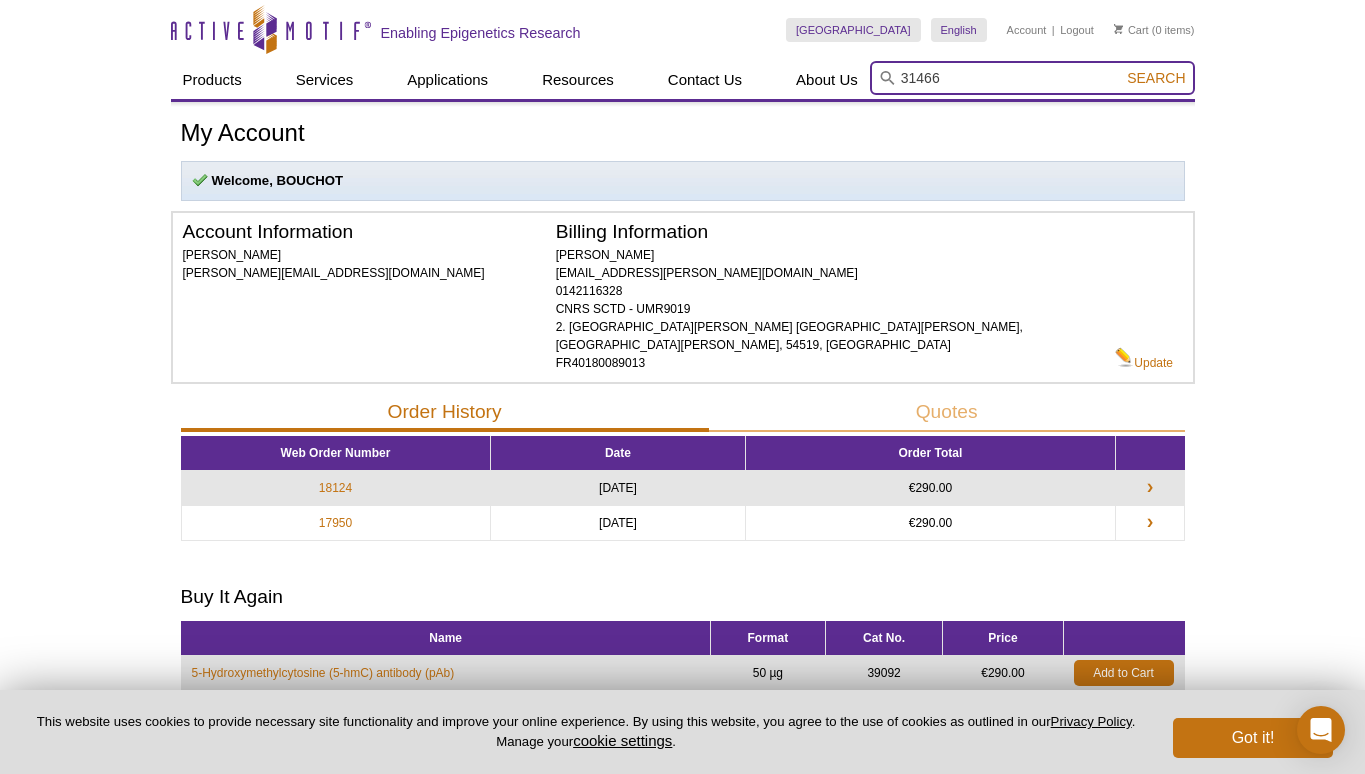 type on "31466" 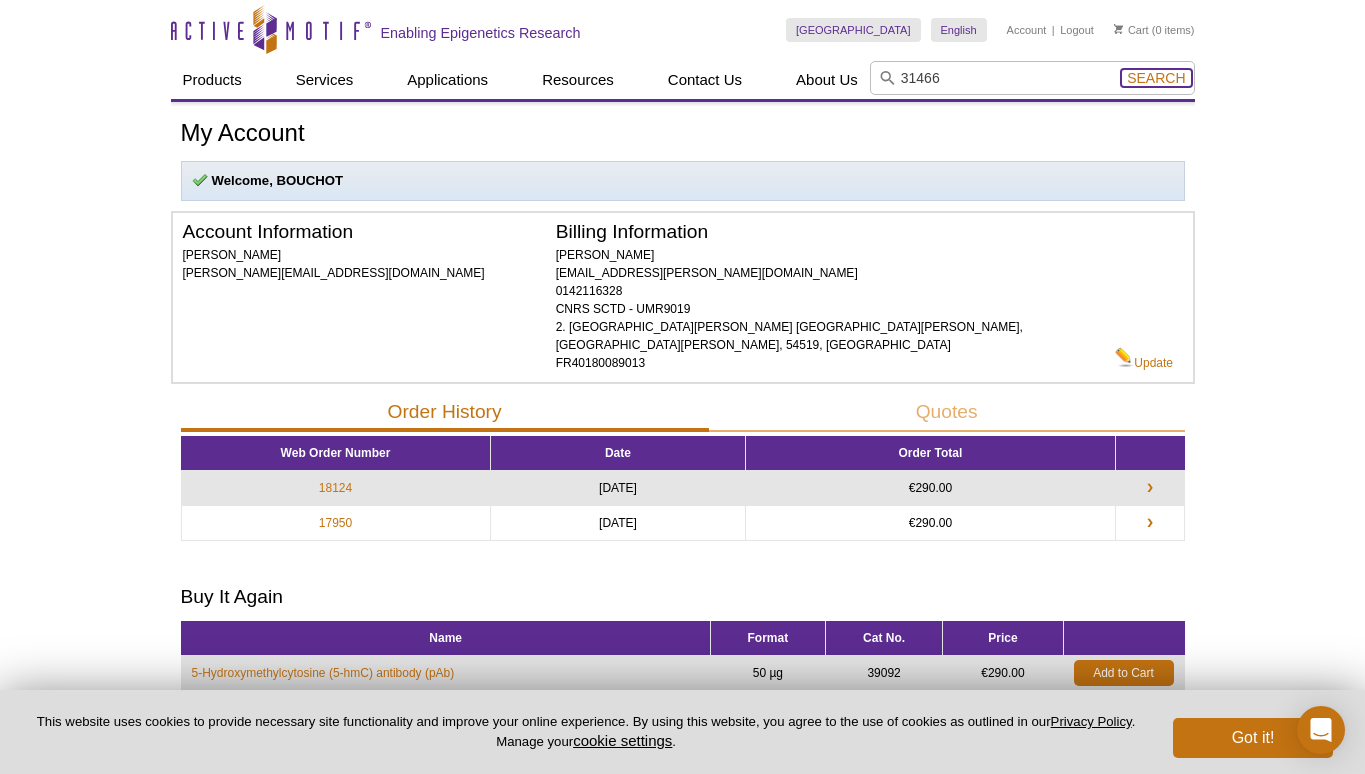 click on "Search" at bounding box center [1156, 78] 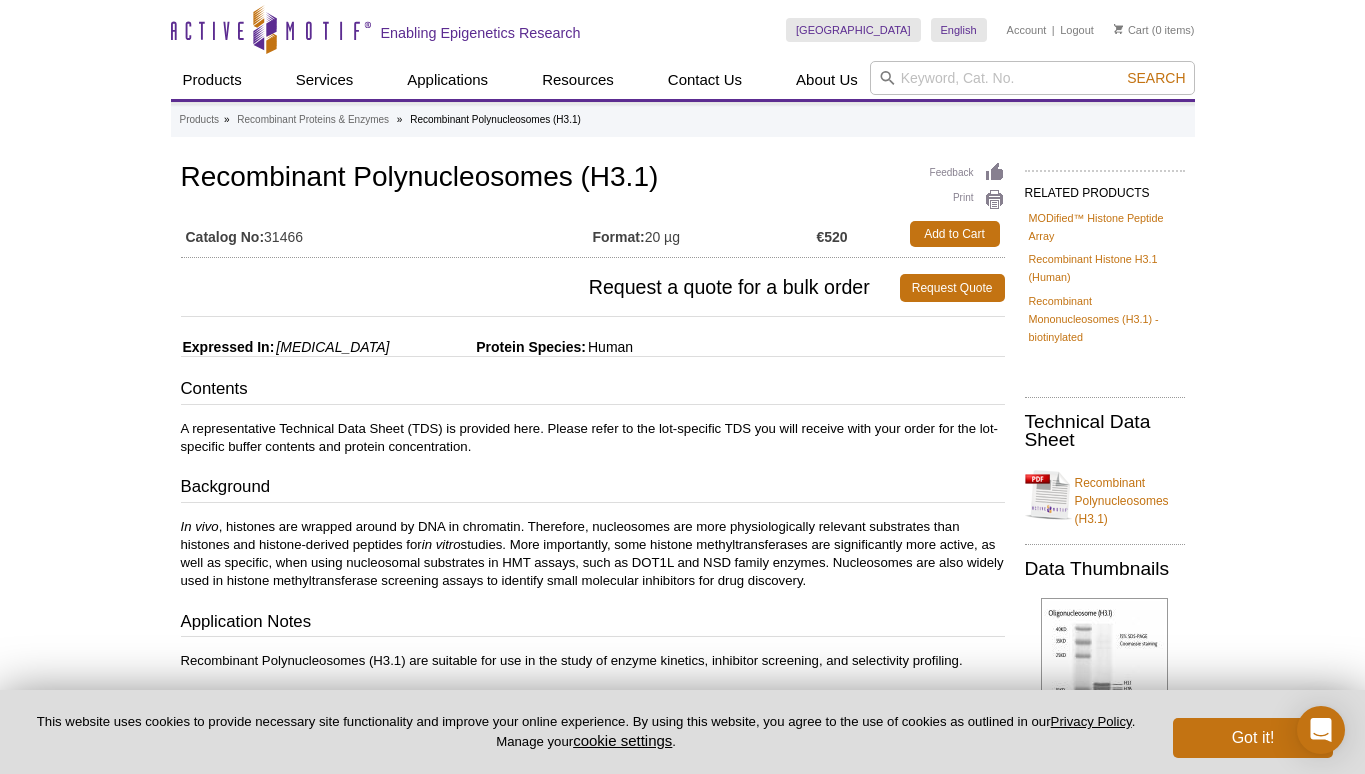 scroll, scrollTop: 0, scrollLeft: 0, axis: both 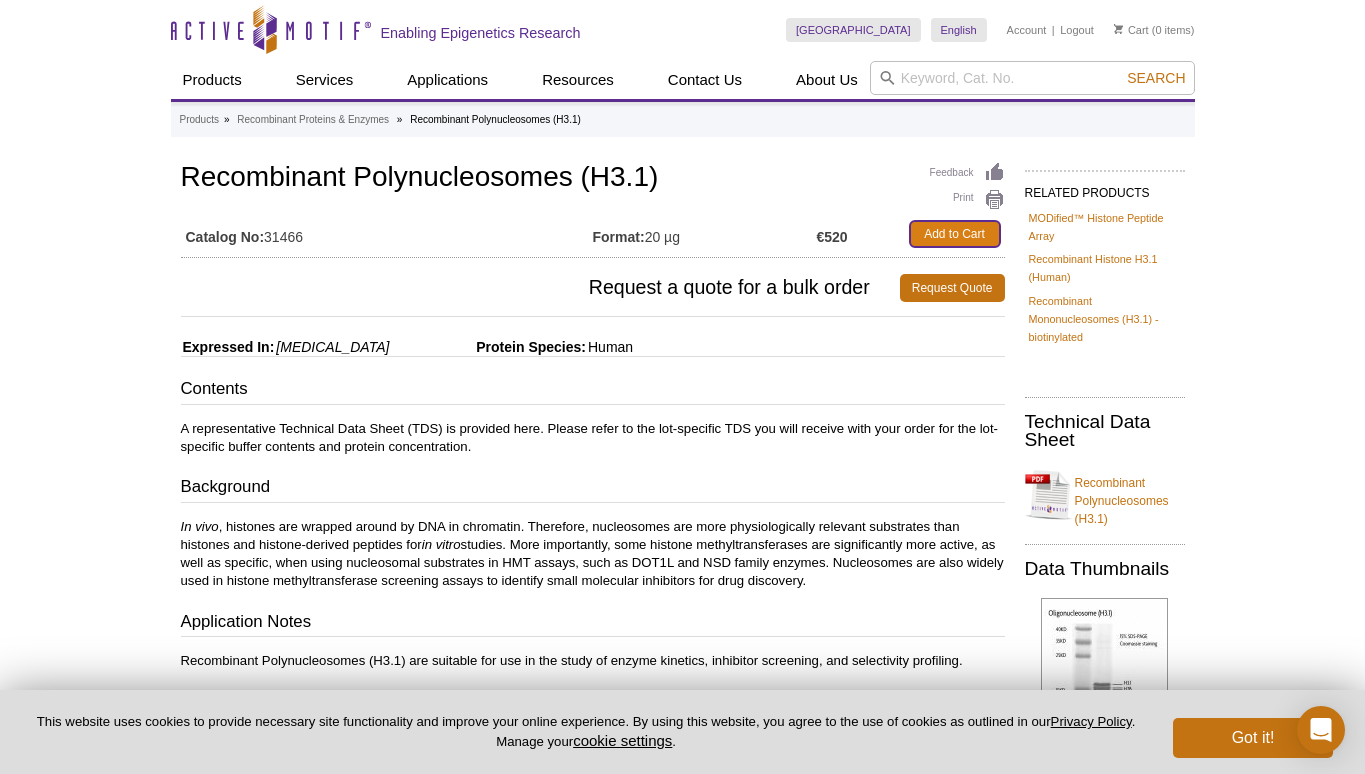 click on "Add to Cart" at bounding box center (955, 234) 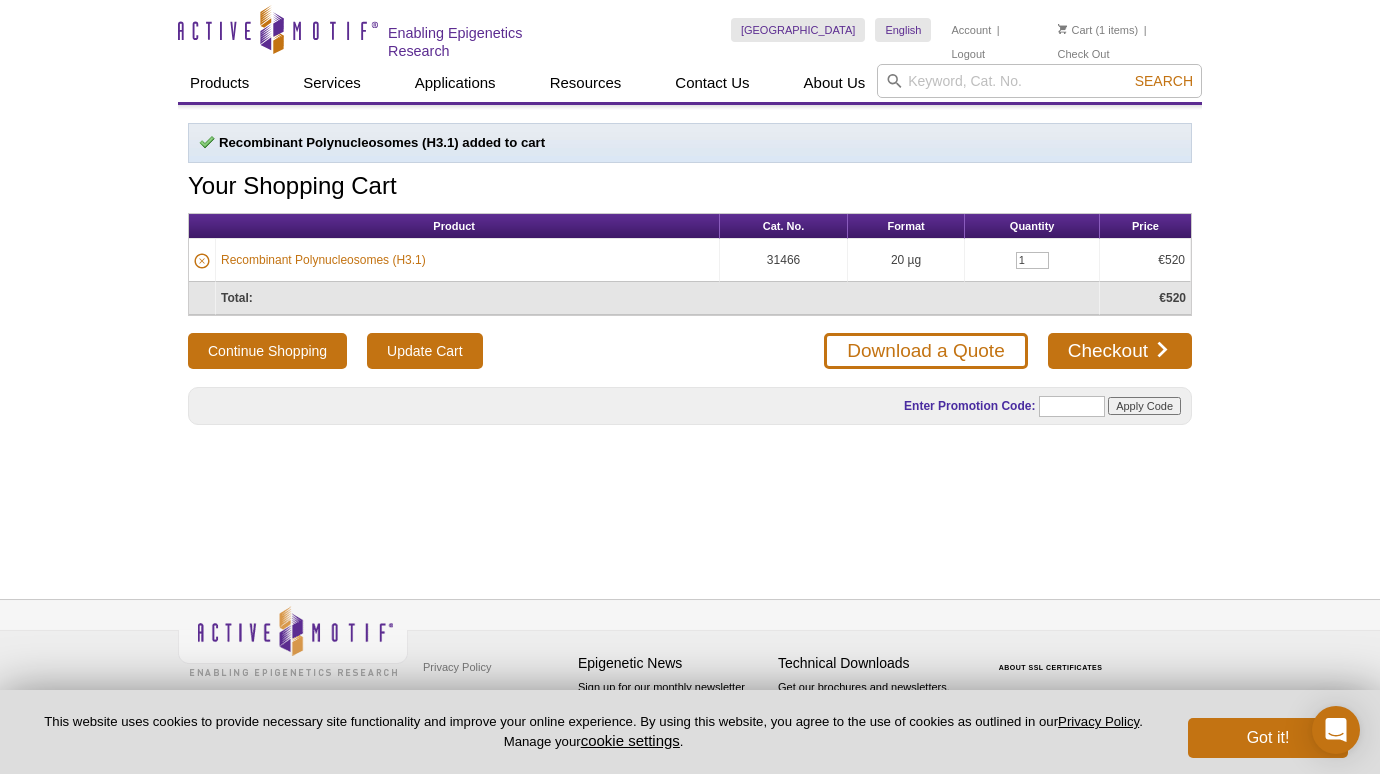 scroll, scrollTop: 0, scrollLeft: 0, axis: both 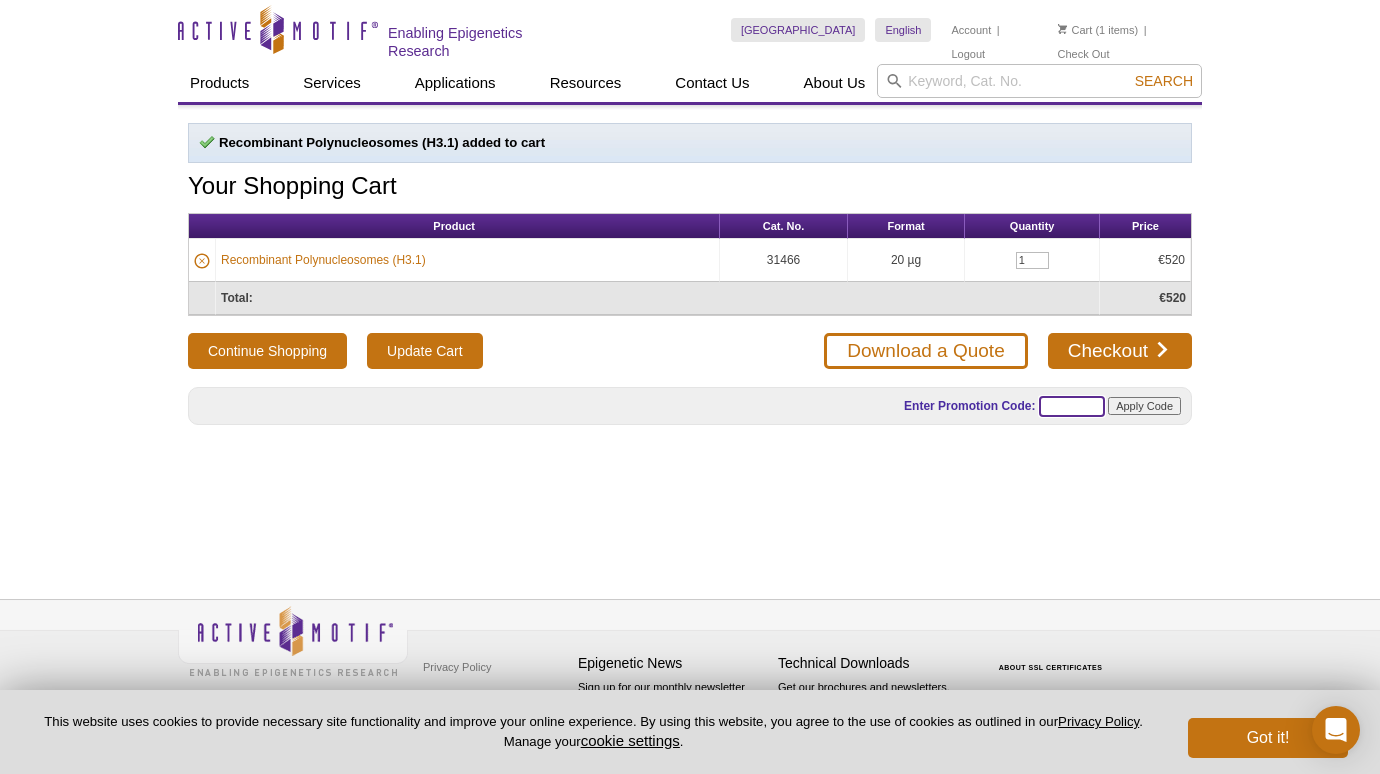 click at bounding box center [1072, 406] 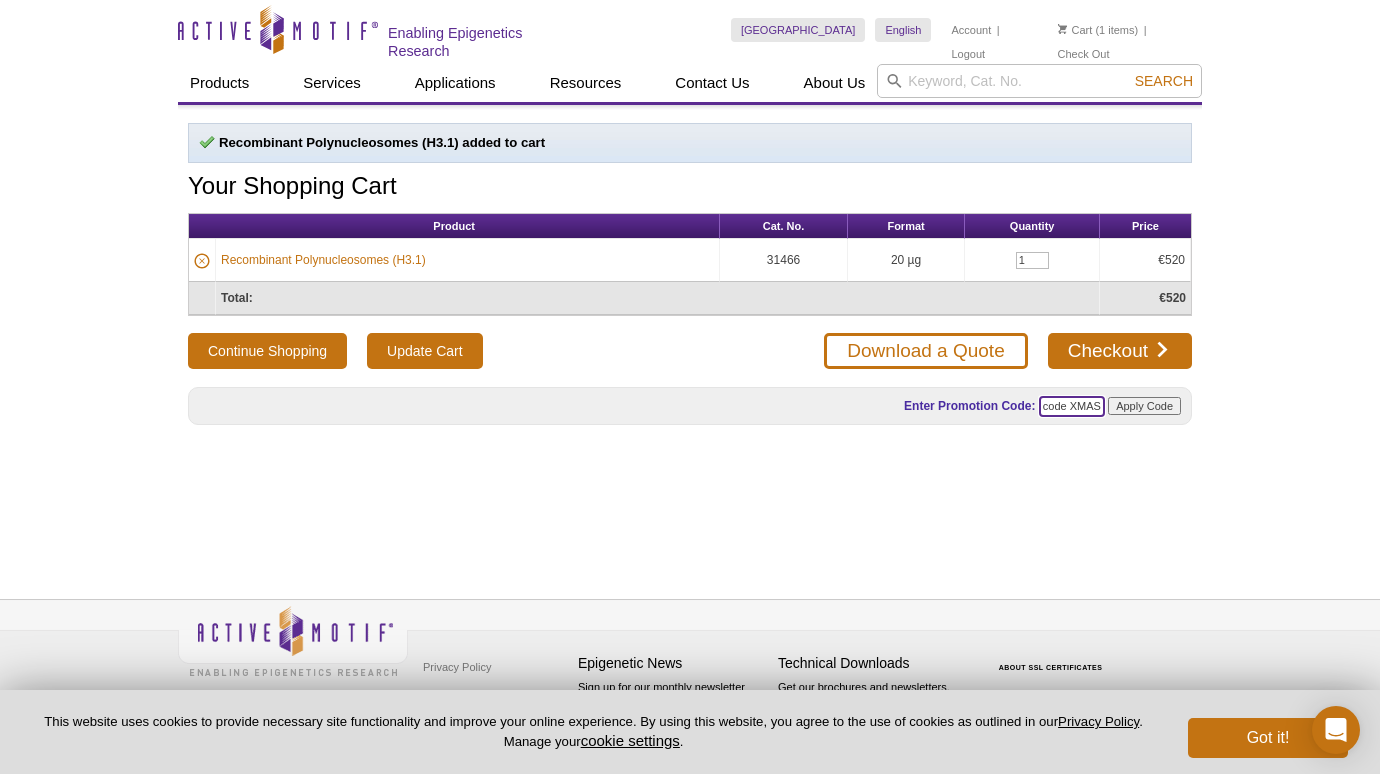 scroll, scrollTop: 0, scrollLeft: 98, axis: horizontal 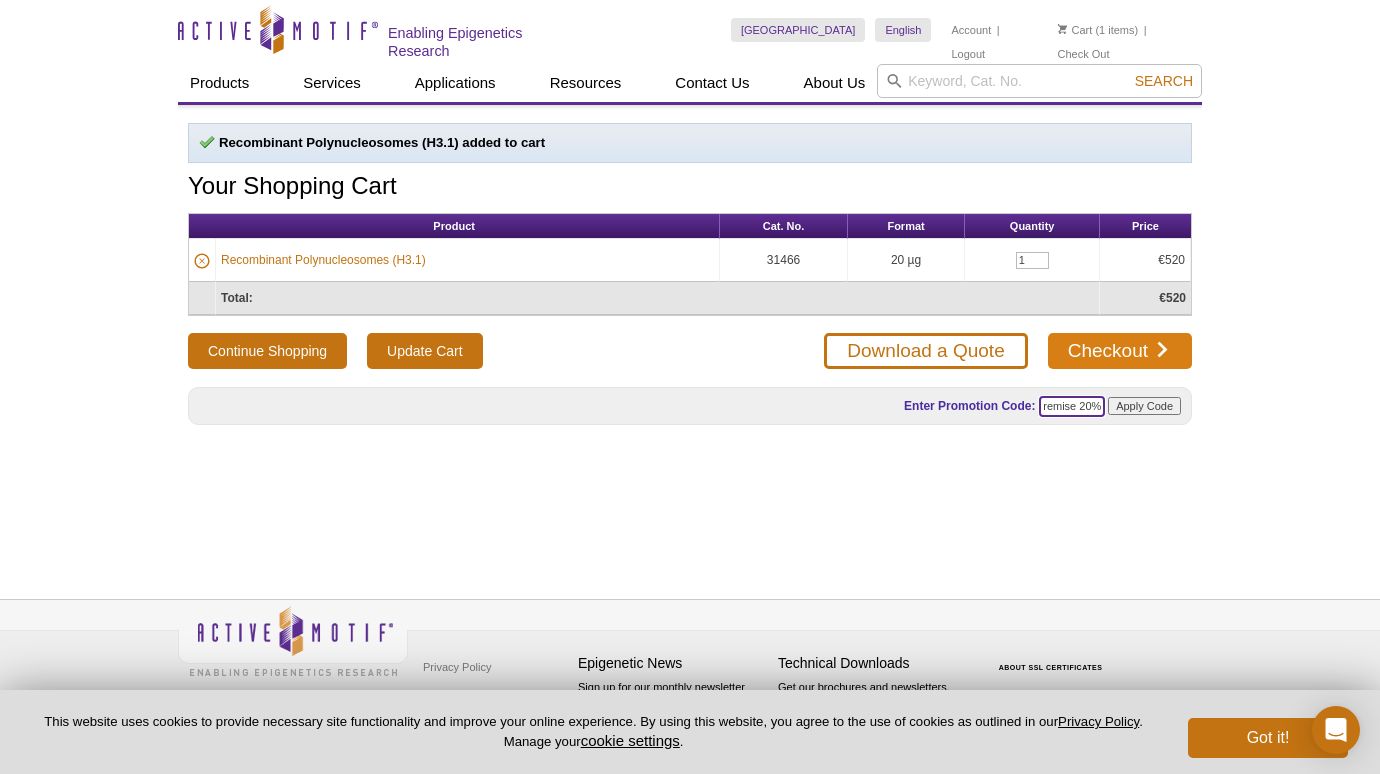 type on "code XMAS20 pour remise 20%" 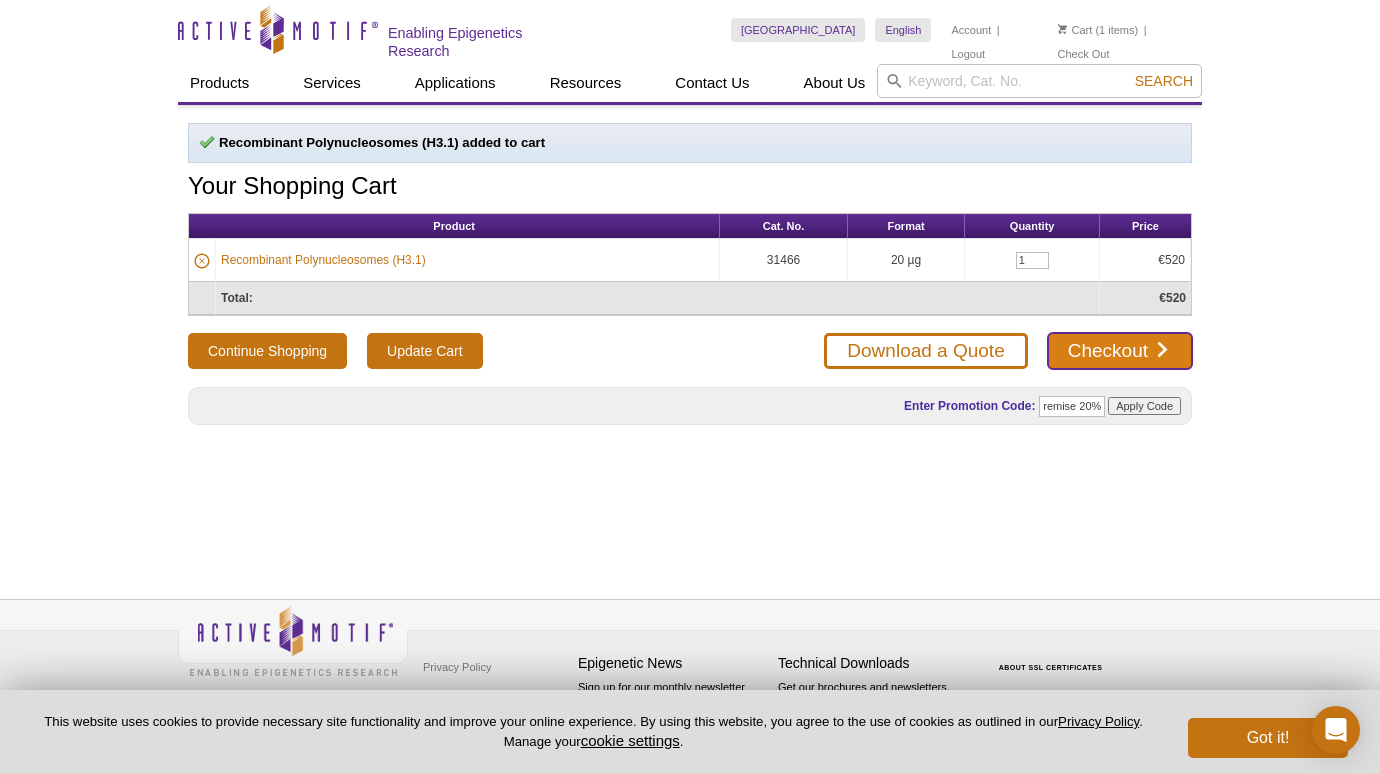 click on "Checkout" at bounding box center (1120, 351) 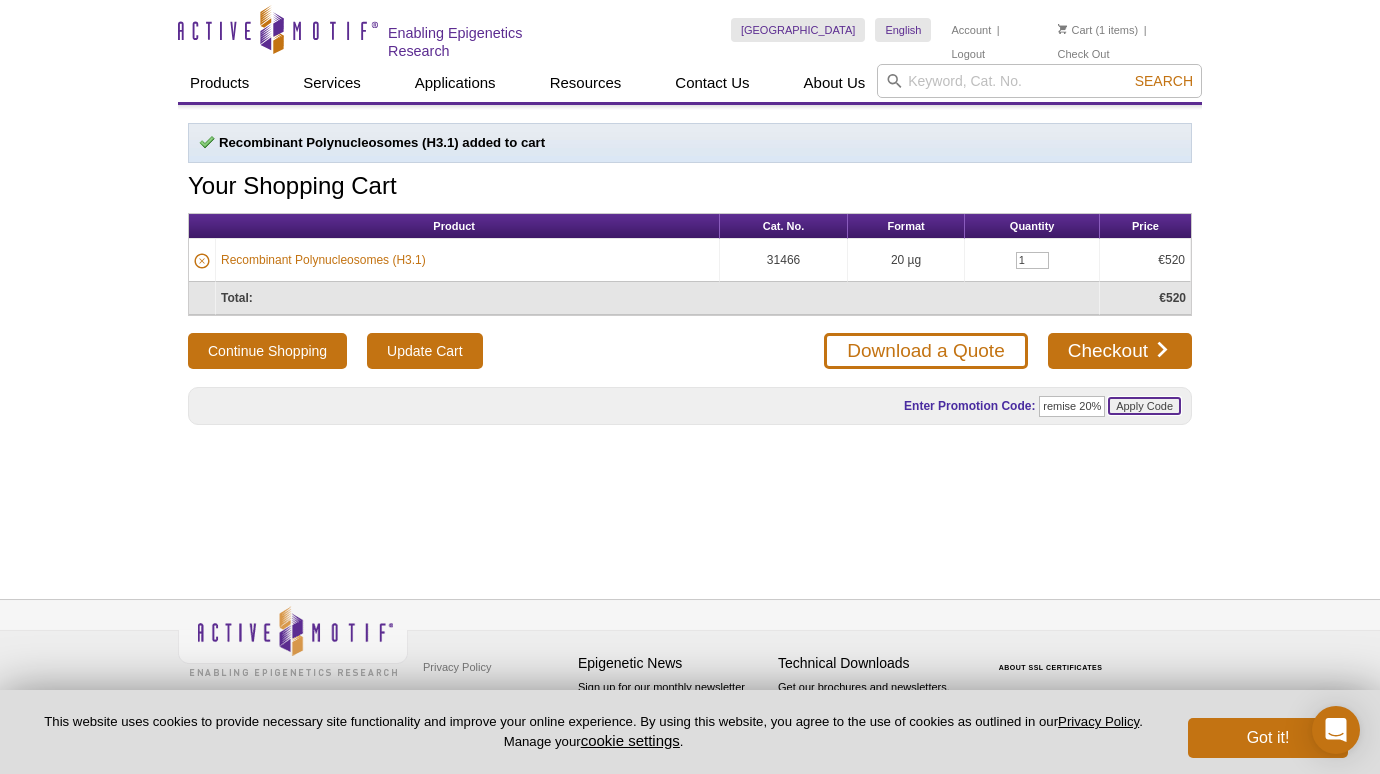 click on "Apply Code" at bounding box center [1144, 406] 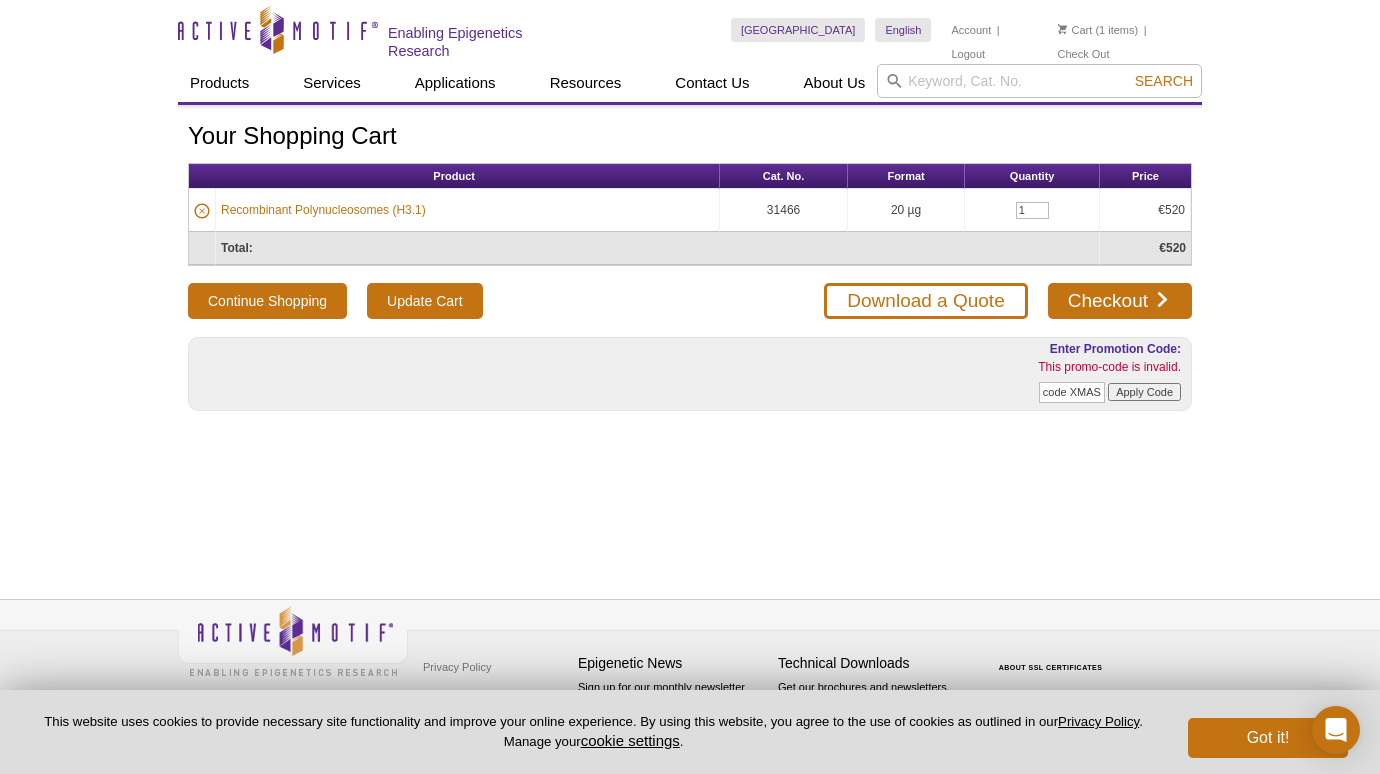 scroll, scrollTop: 0, scrollLeft: 0, axis: both 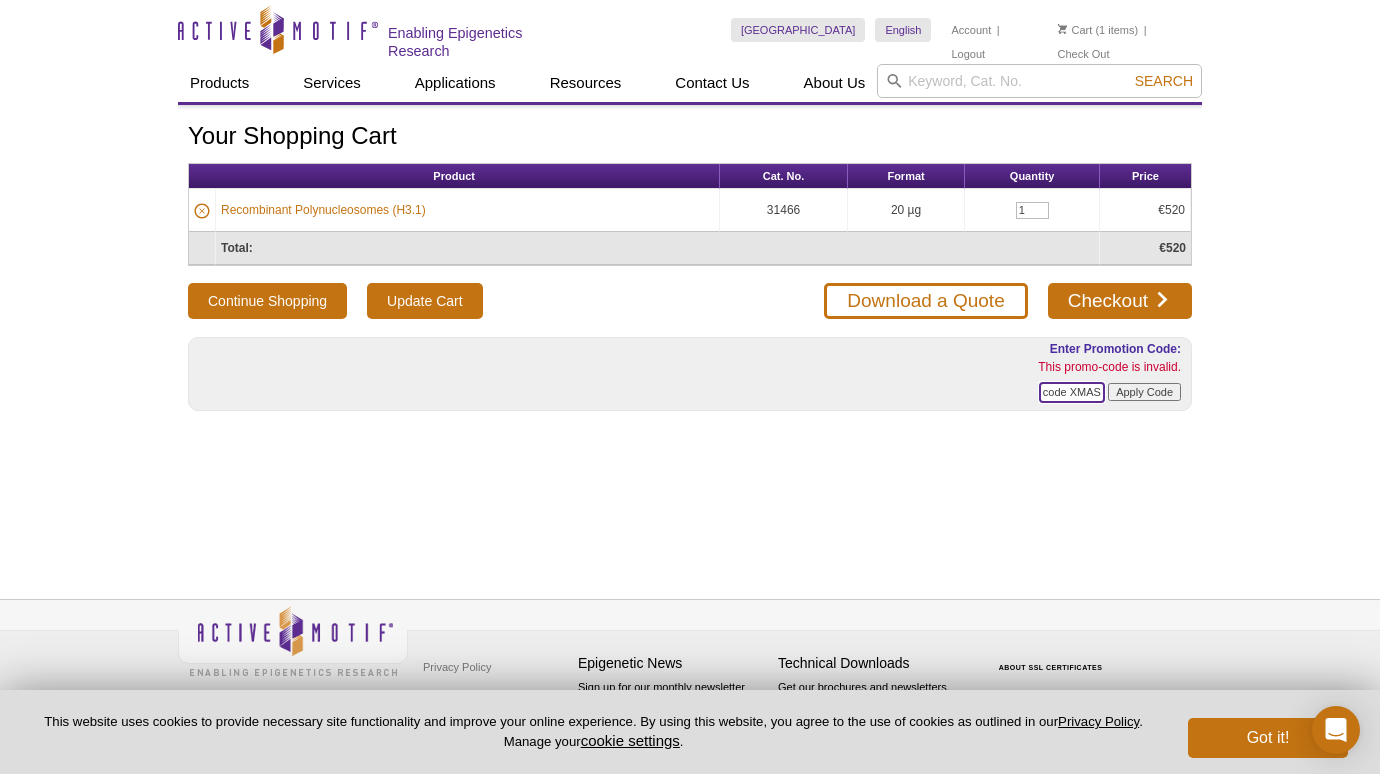 click on "code XMAS20 pour remise 20%" at bounding box center [1072, 392] 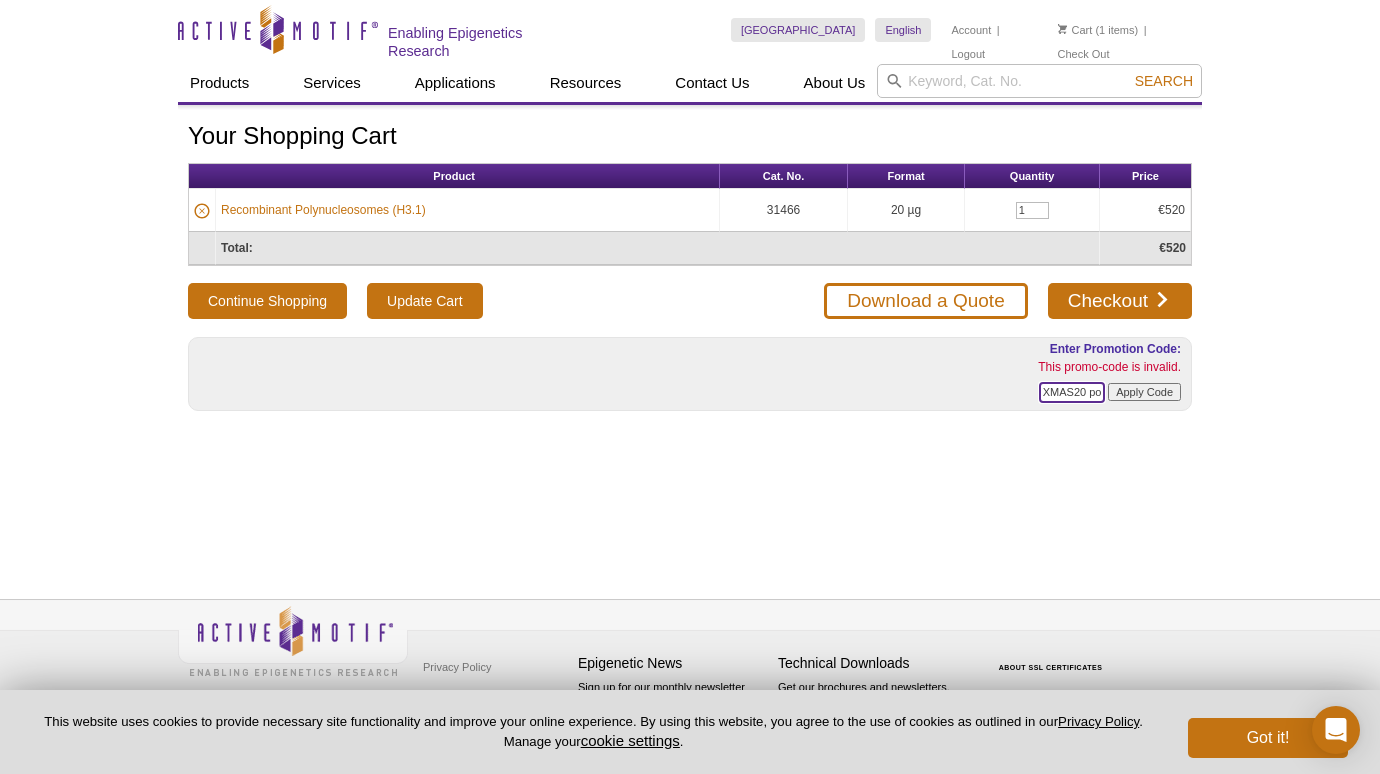 click on "XMAS20 pour remise 20%" at bounding box center (1072, 392) 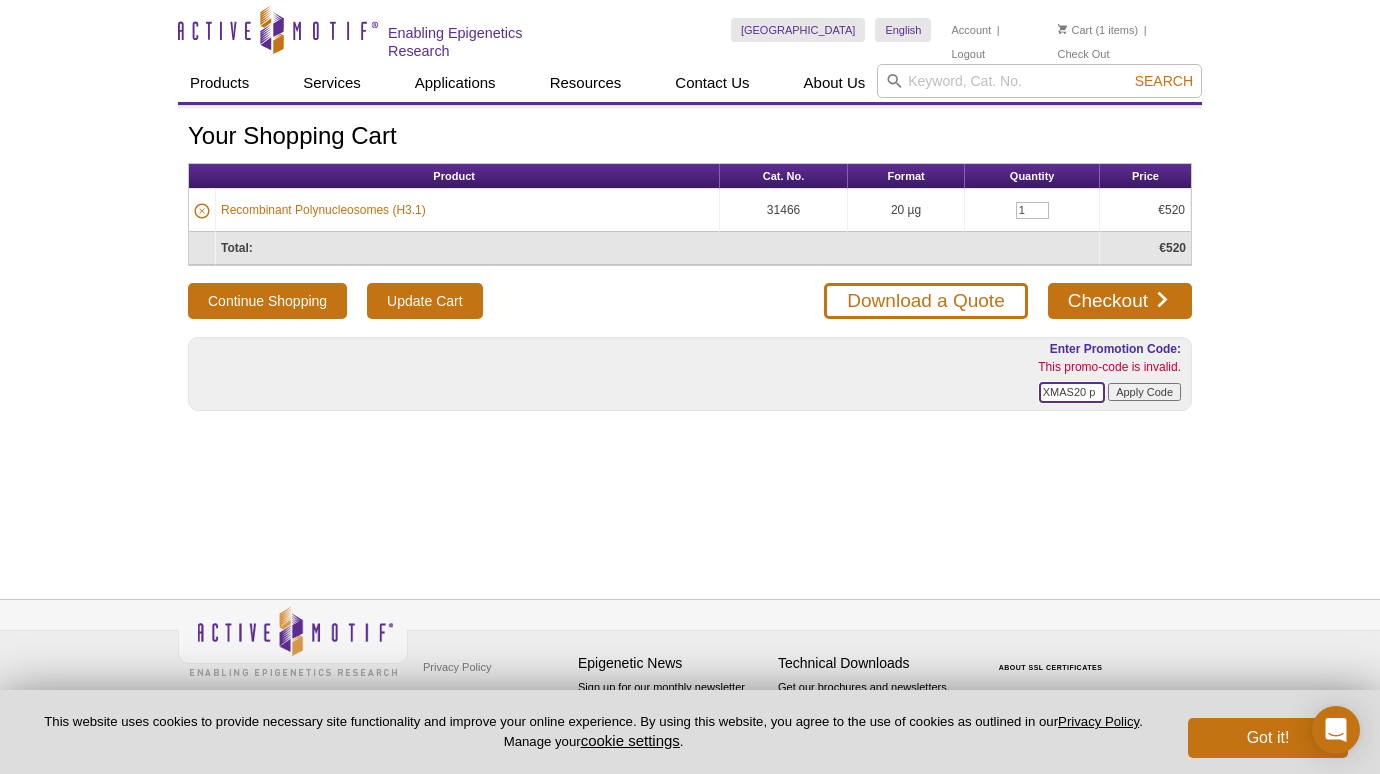 scroll, scrollTop: 0, scrollLeft: 0, axis: both 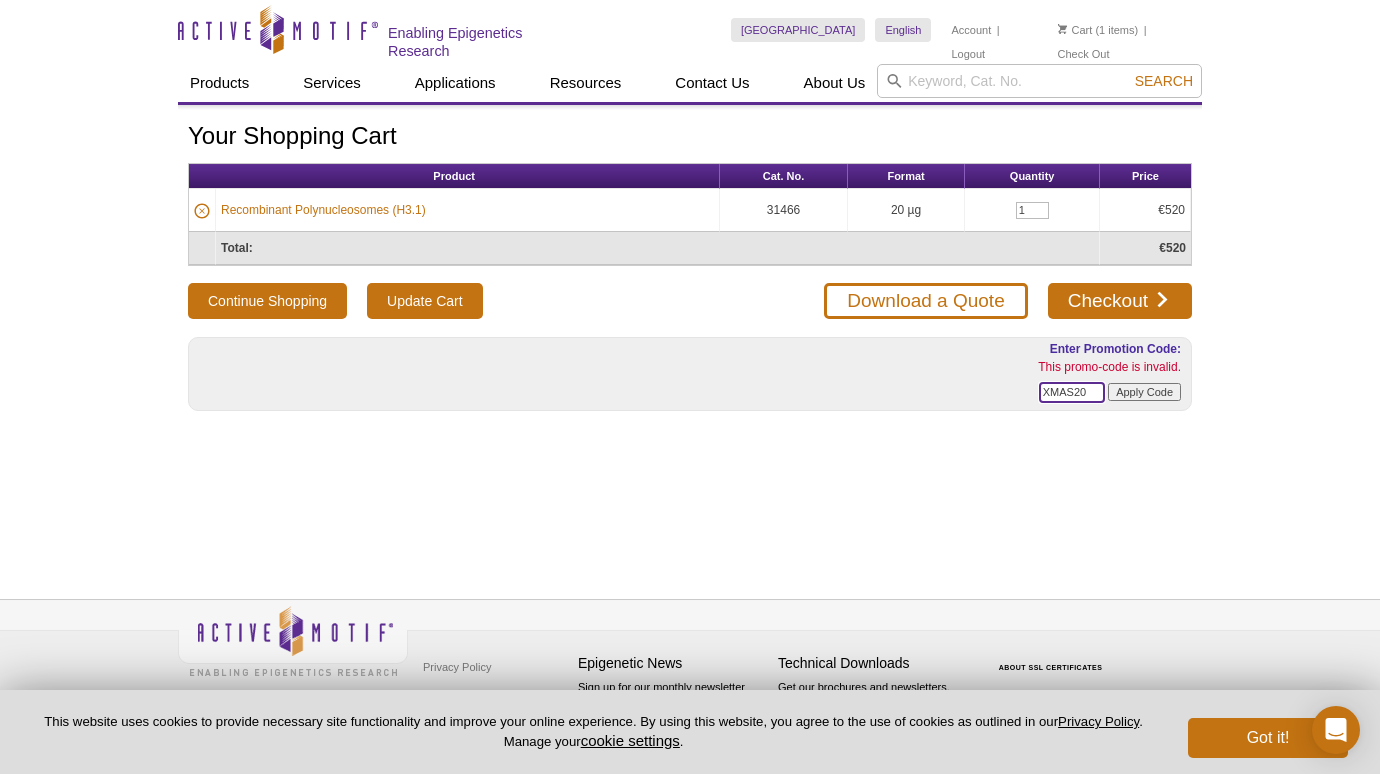 type on "XMAS20" 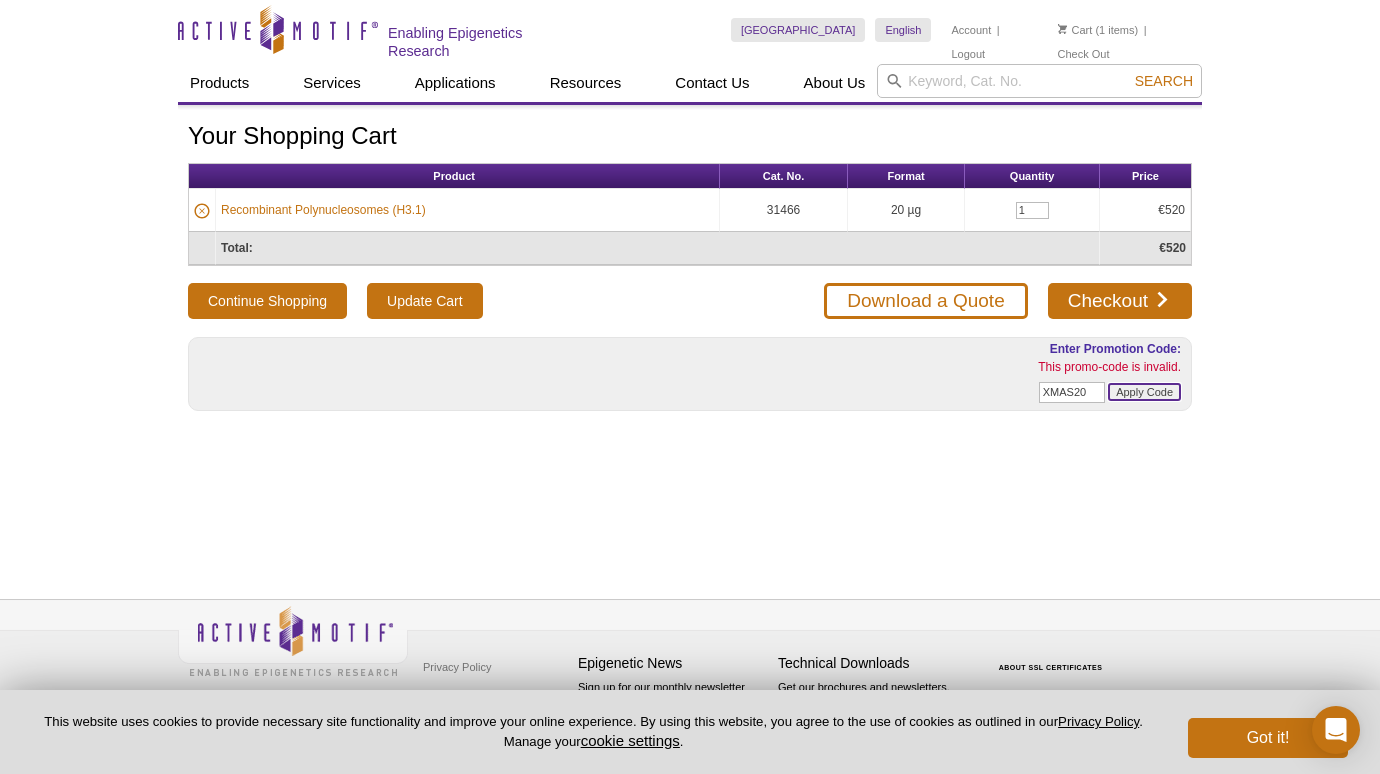click on "Apply Code" at bounding box center [1144, 392] 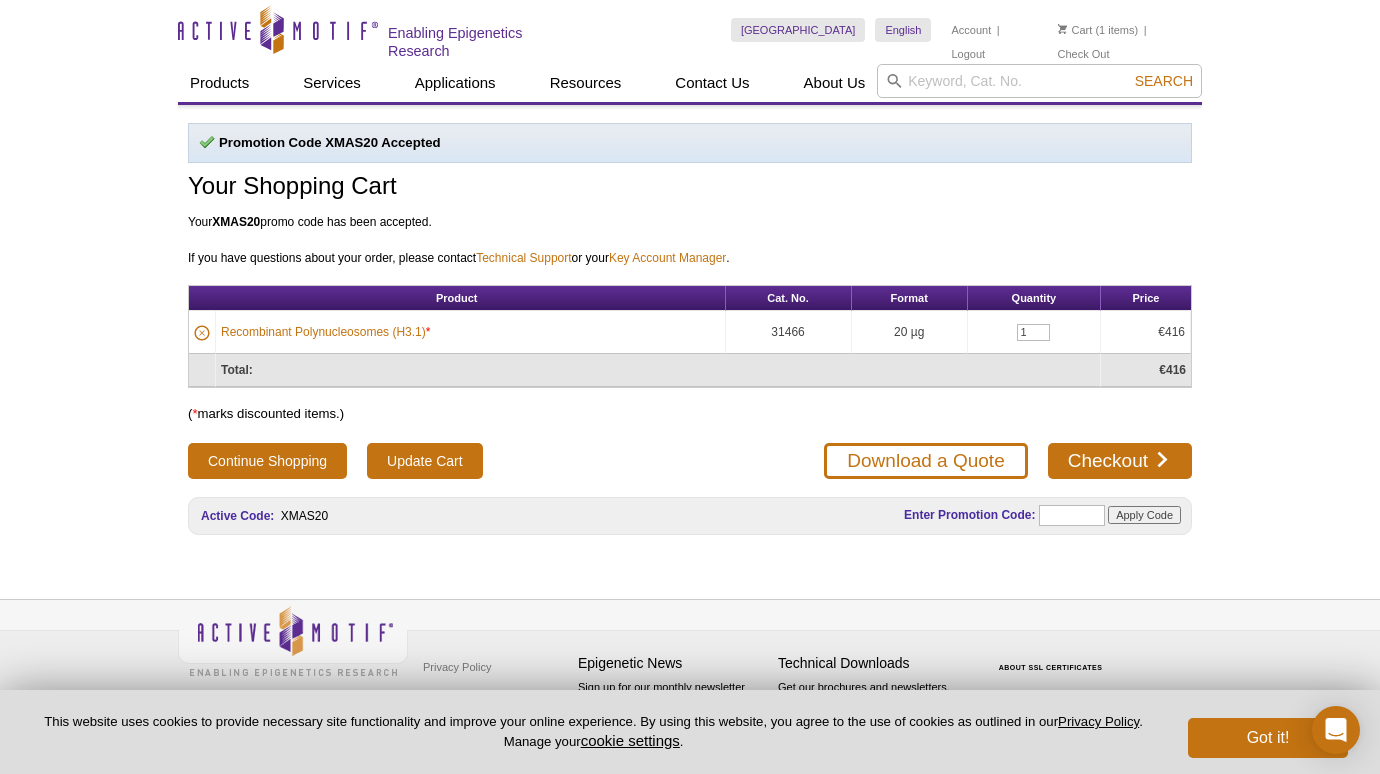 scroll, scrollTop: 0, scrollLeft: 0, axis: both 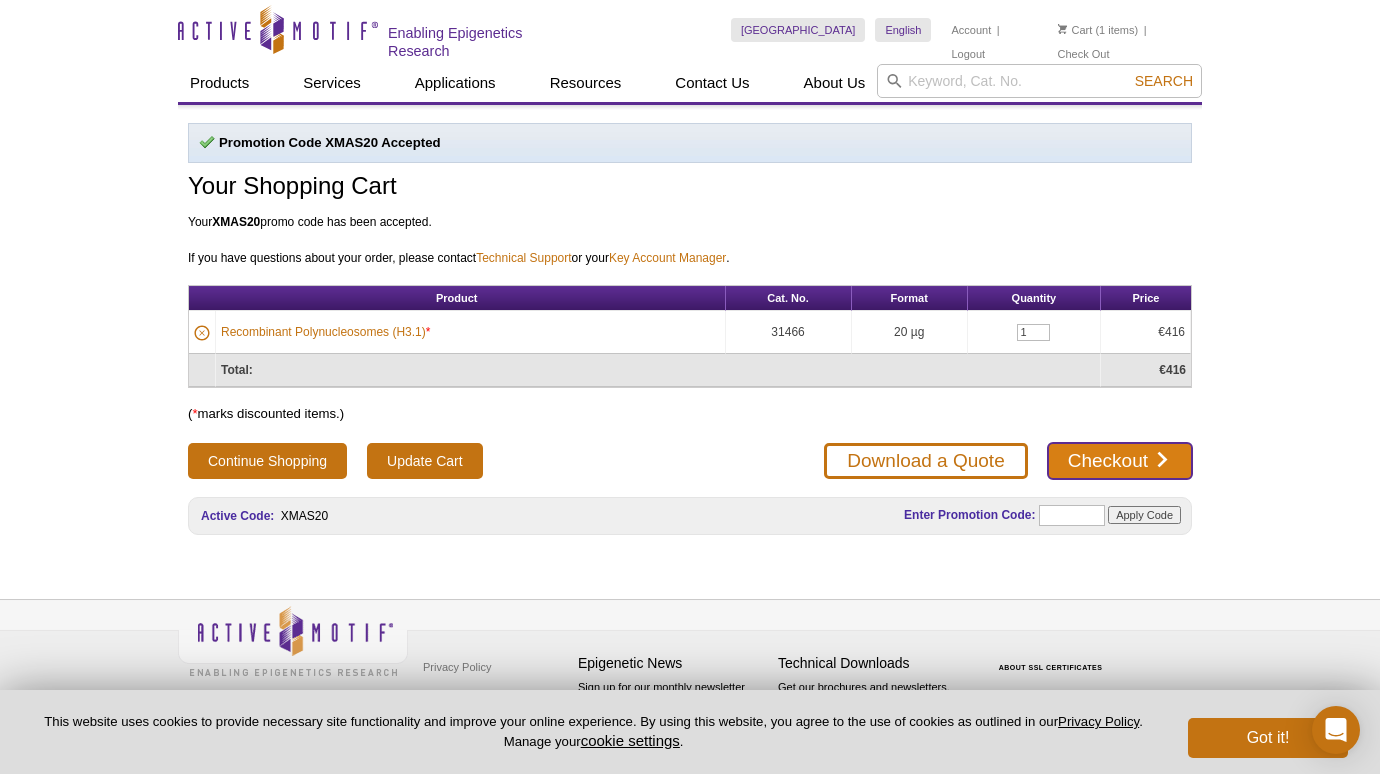 click on "Checkout" at bounding box center [1120, 461] 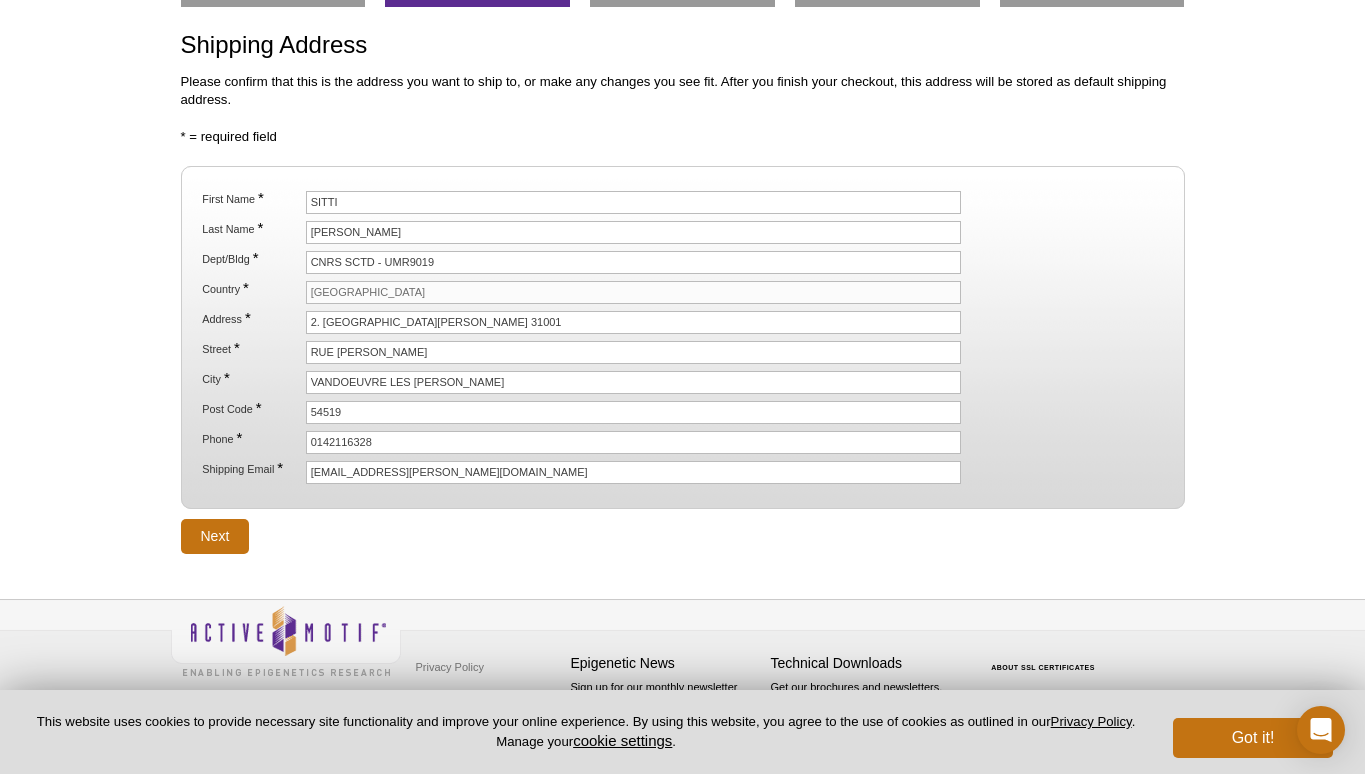 scroll, scrollTop: 0, scrollLeft: 0, axis: both 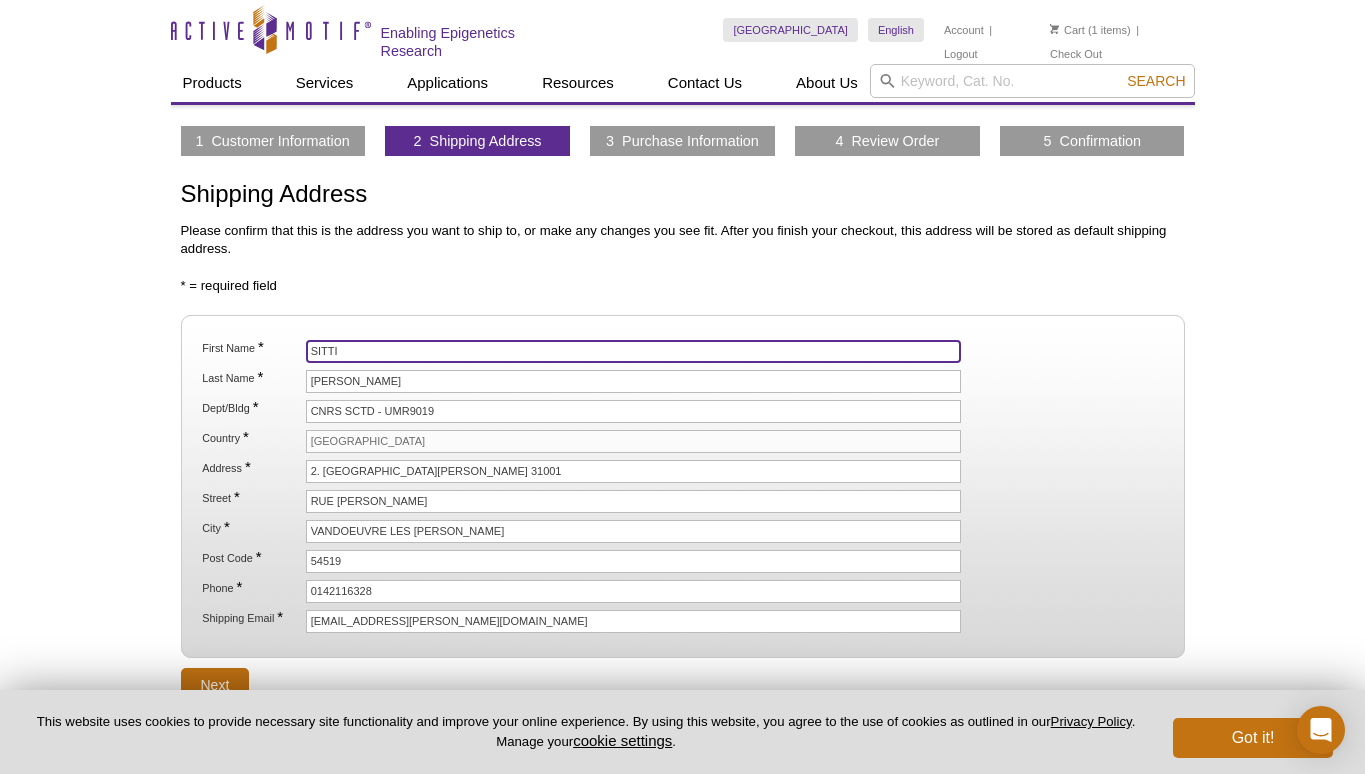 click on "SITTI" at bounding box center (634, 351) 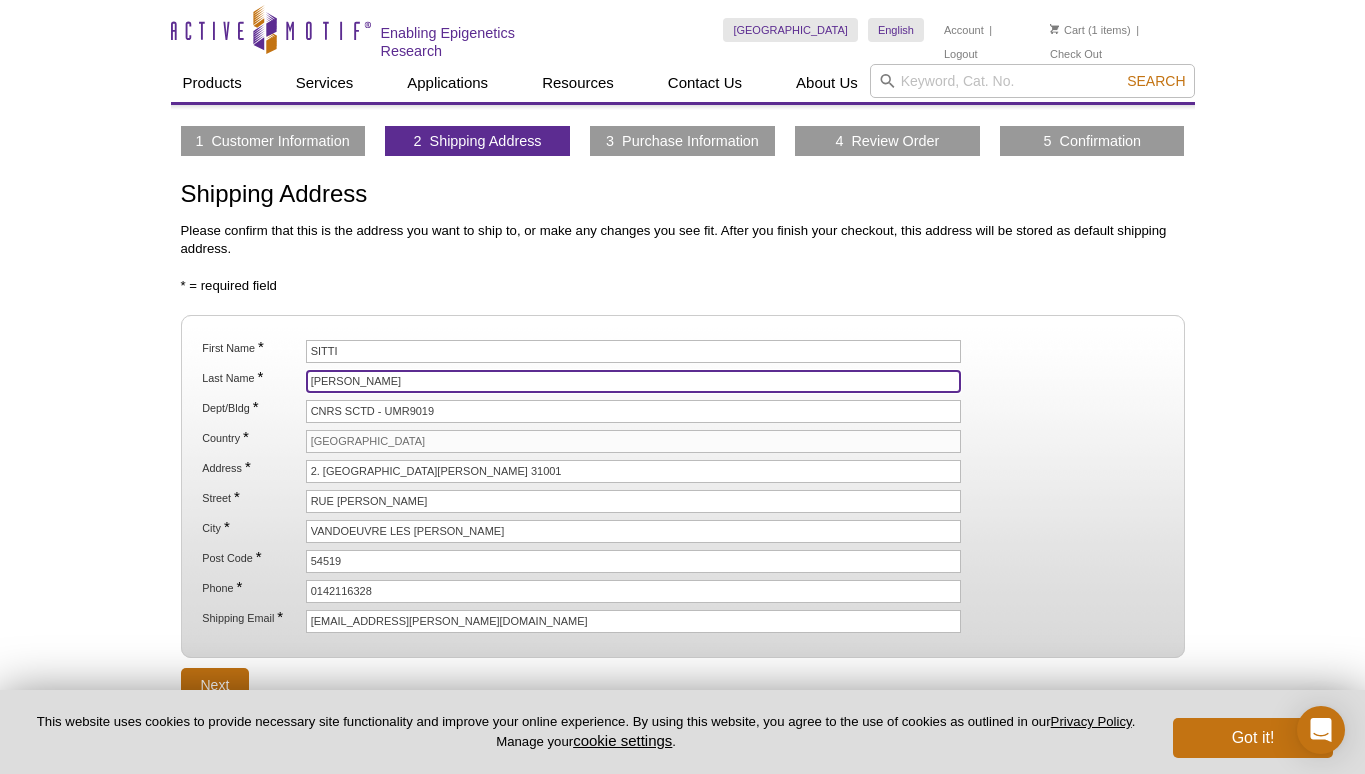 click on "MCHINDA" at bounding box center [634, 381] 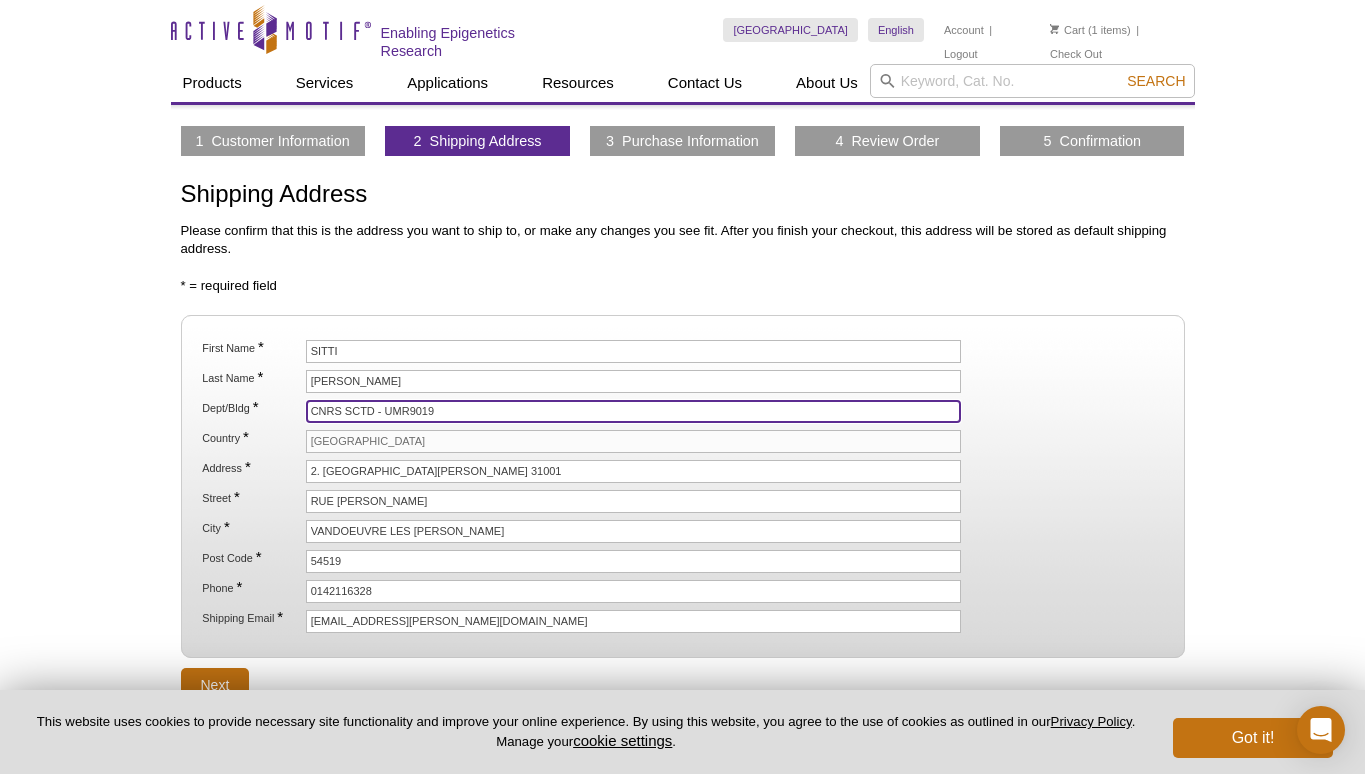 click on "CNRS SCTD - UMR9019" at bounding box center (634, 411) 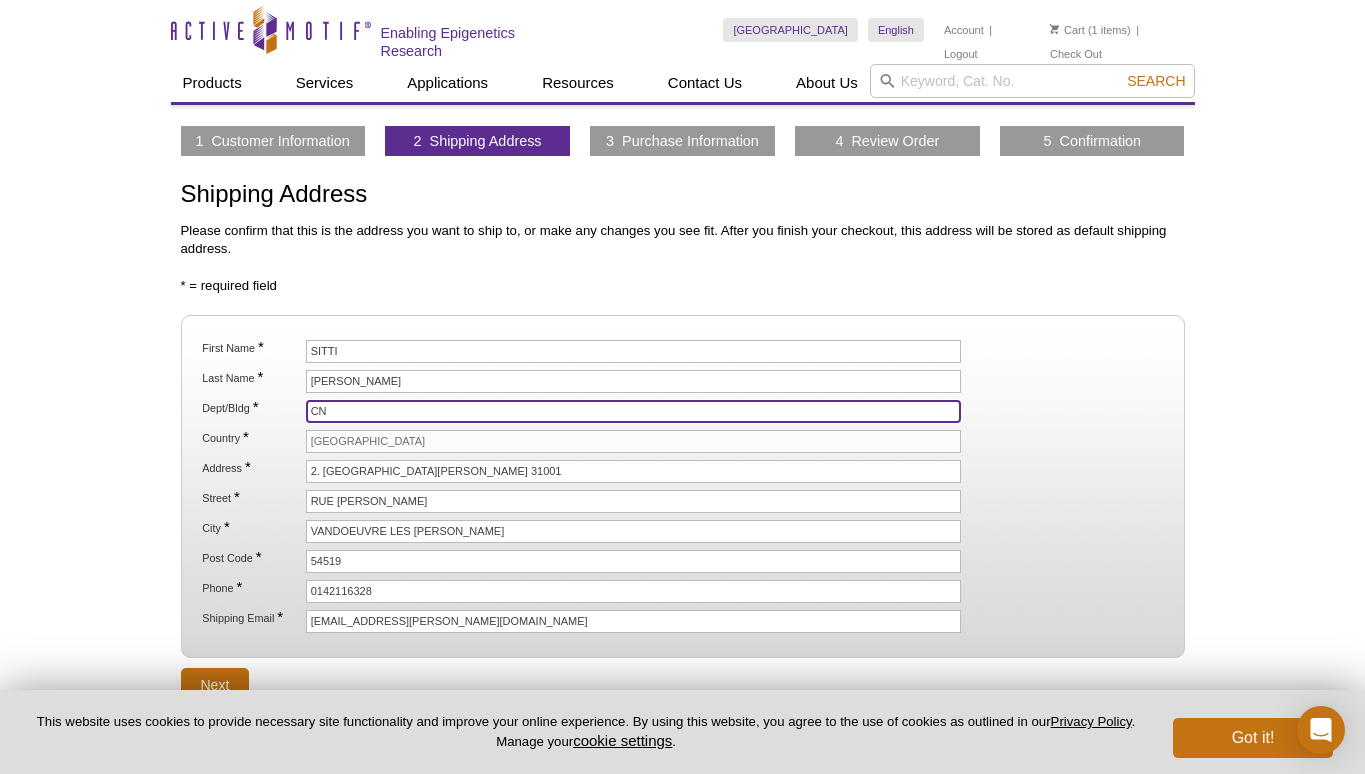 type on "C" 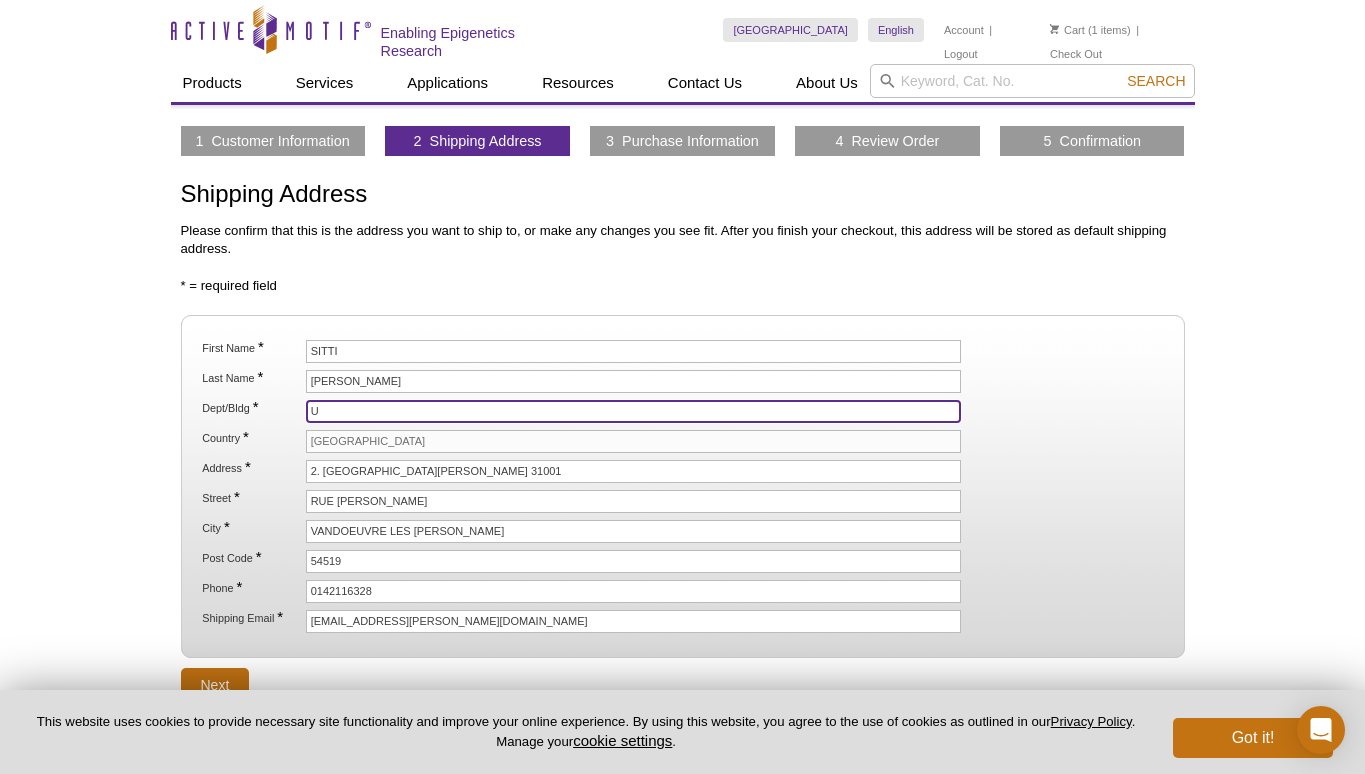 type on "U" 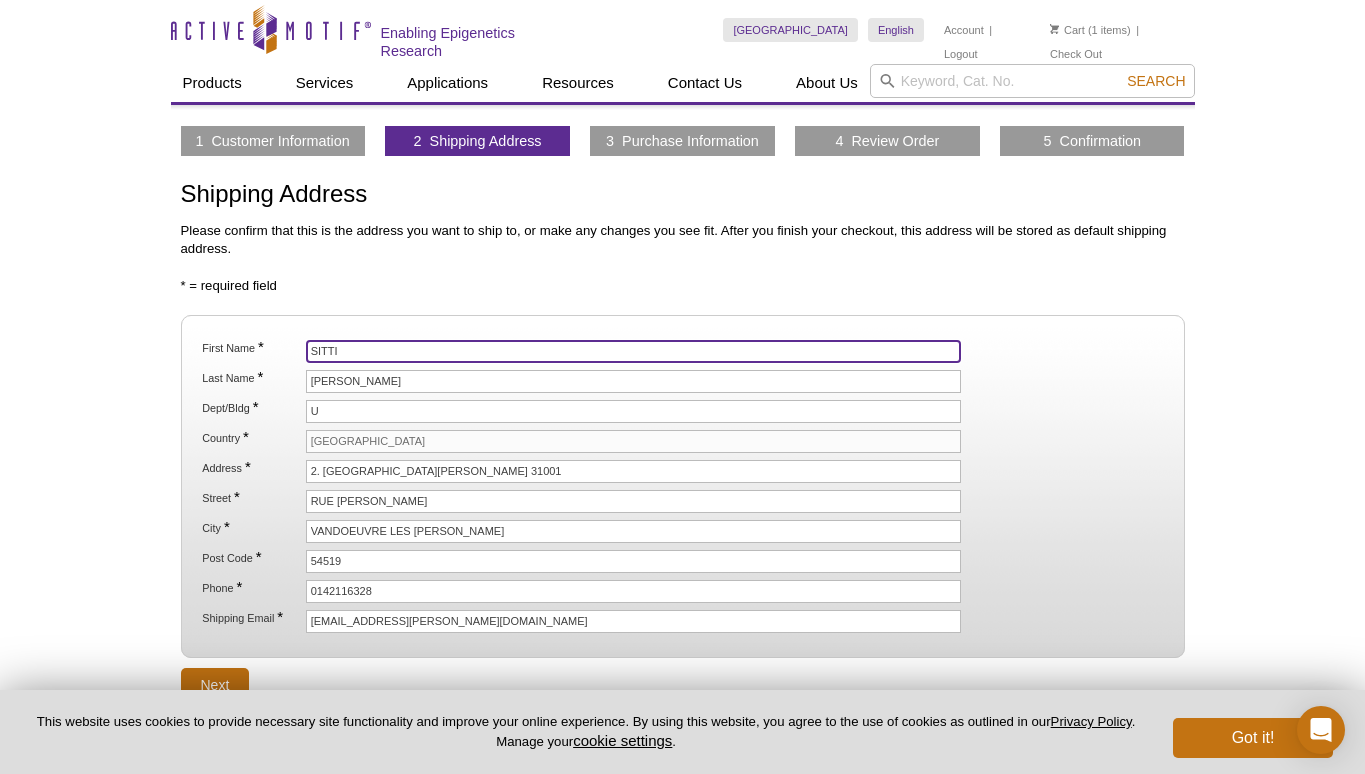 type on "Sitti" 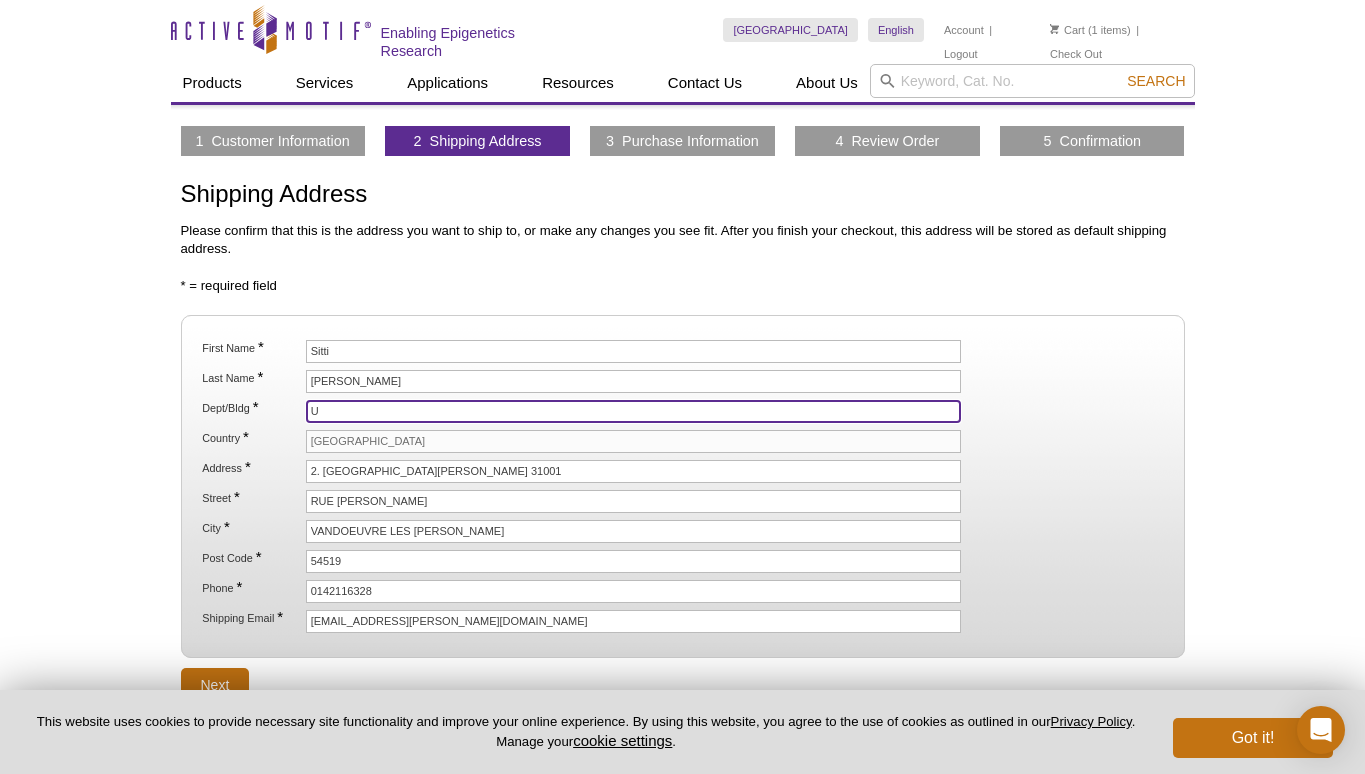 type on "UMR9019 -CNRS INSTITUT [PERSON_NAME]" 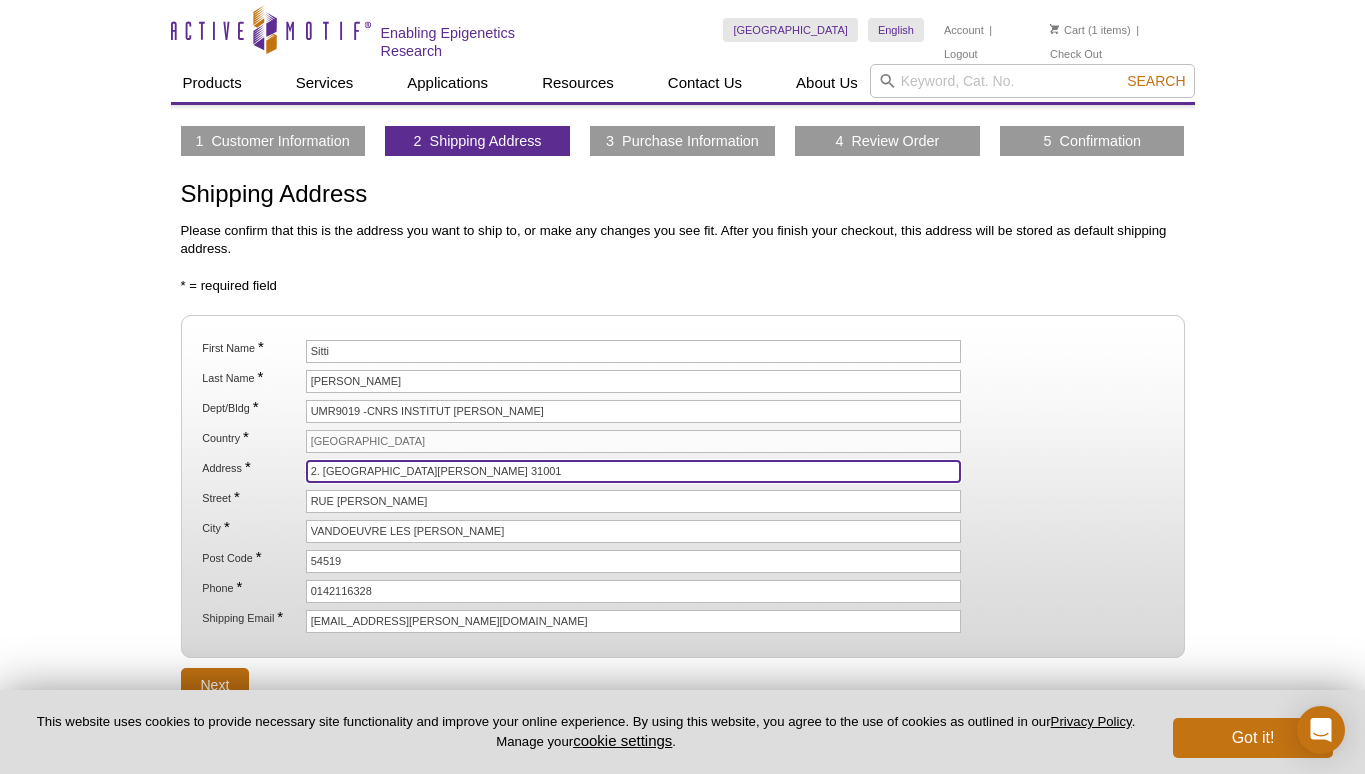 type on "PAVILLON DE RECHERCHE 2- ETAGE 4 BUREAU 421 BUREAU [STREET_ADDRESS][PERSON_NAME]" 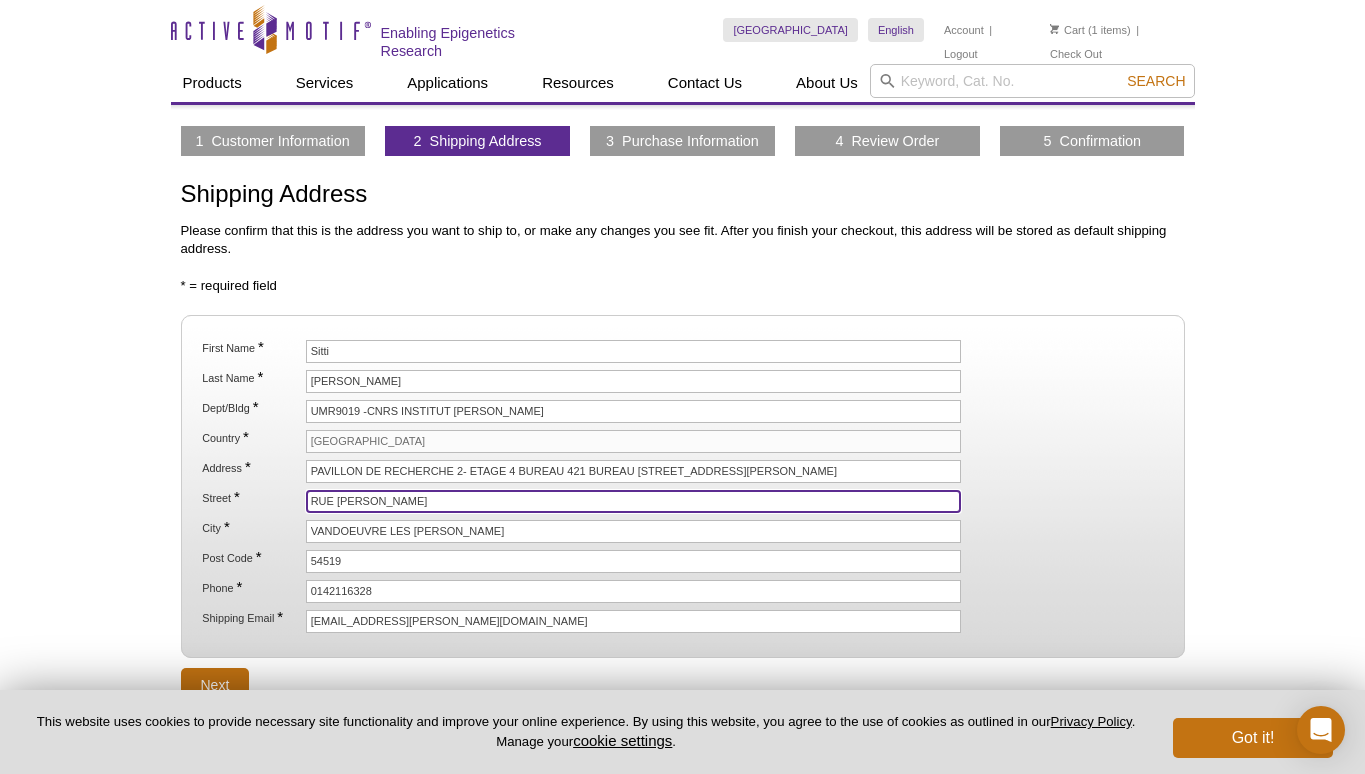 type on "Pav. [PERSON_NAME].2, Niv 4 P 405" 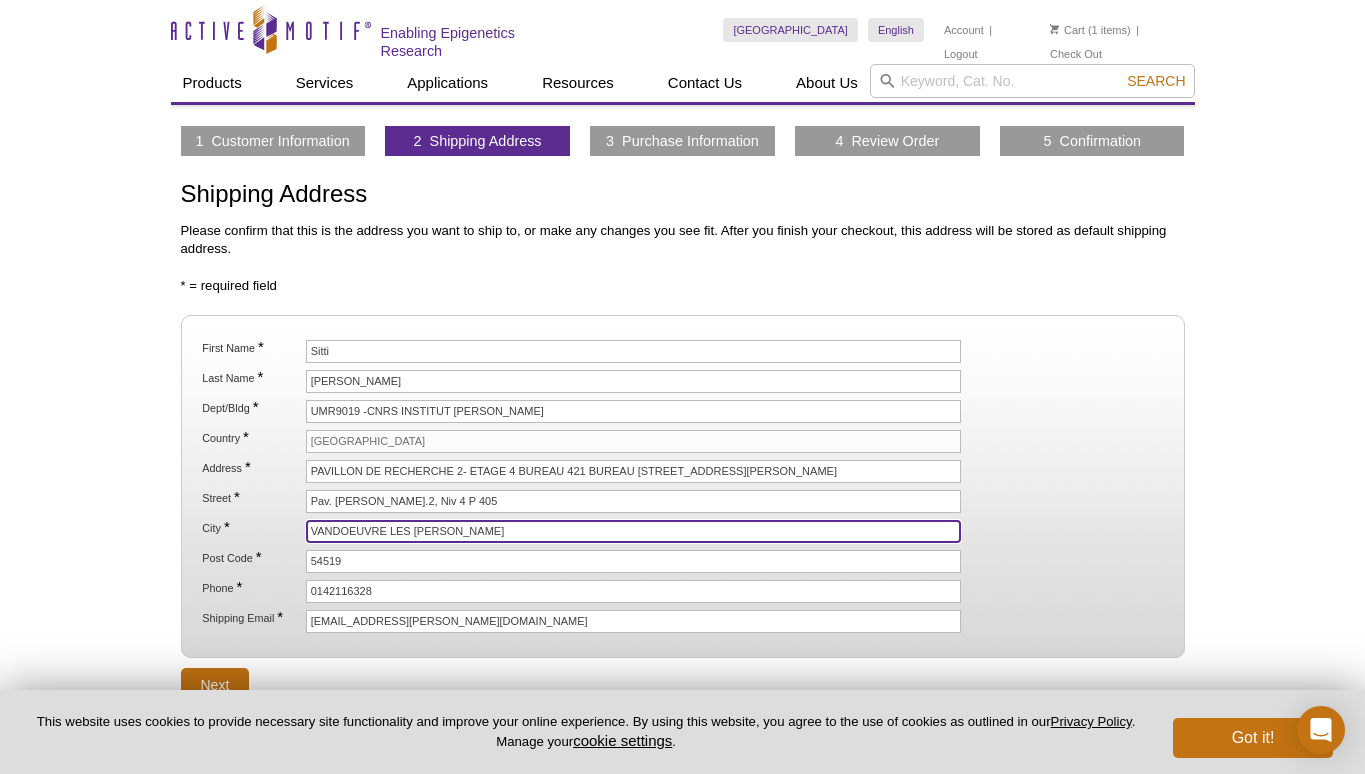 type on "VILLEJUIF" 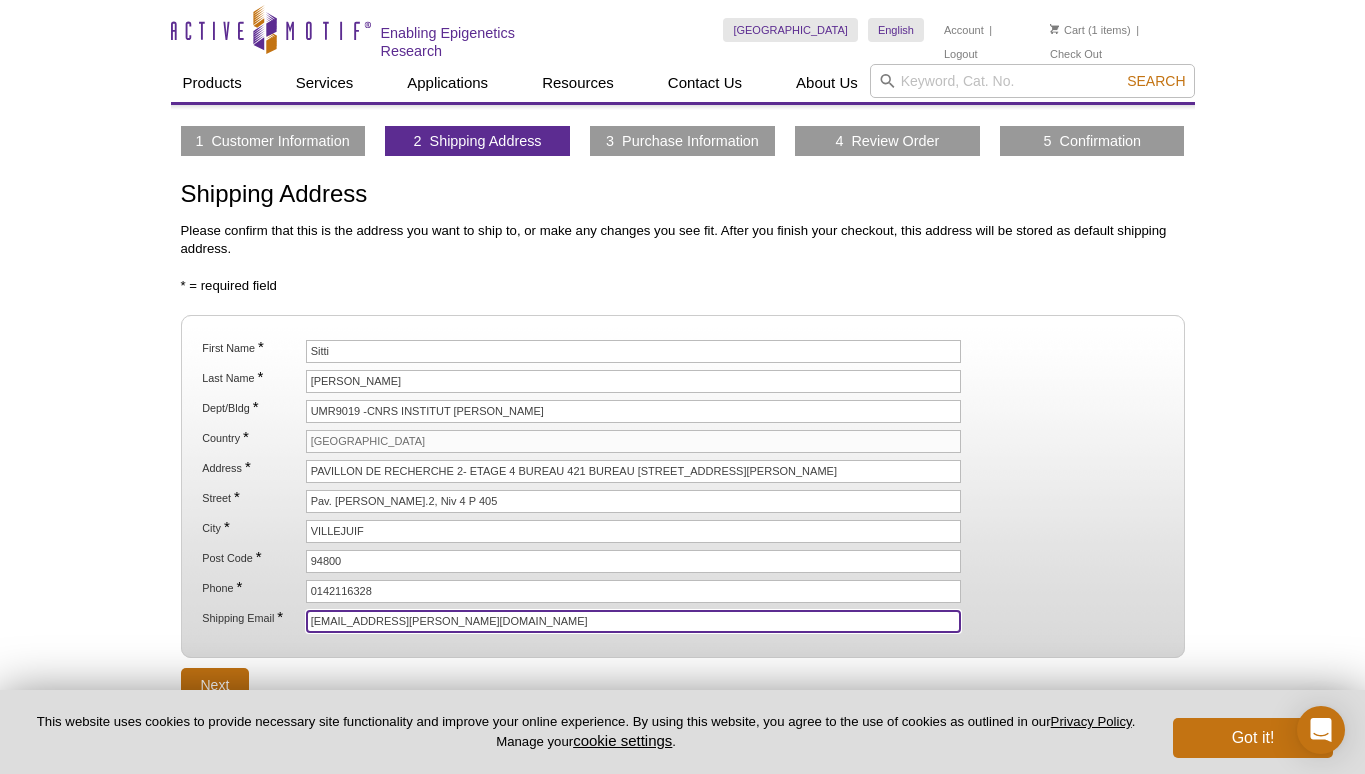 type on "[EMAIL_ADDRESS][PERSON_NAME][DOMAIN_NAME]" 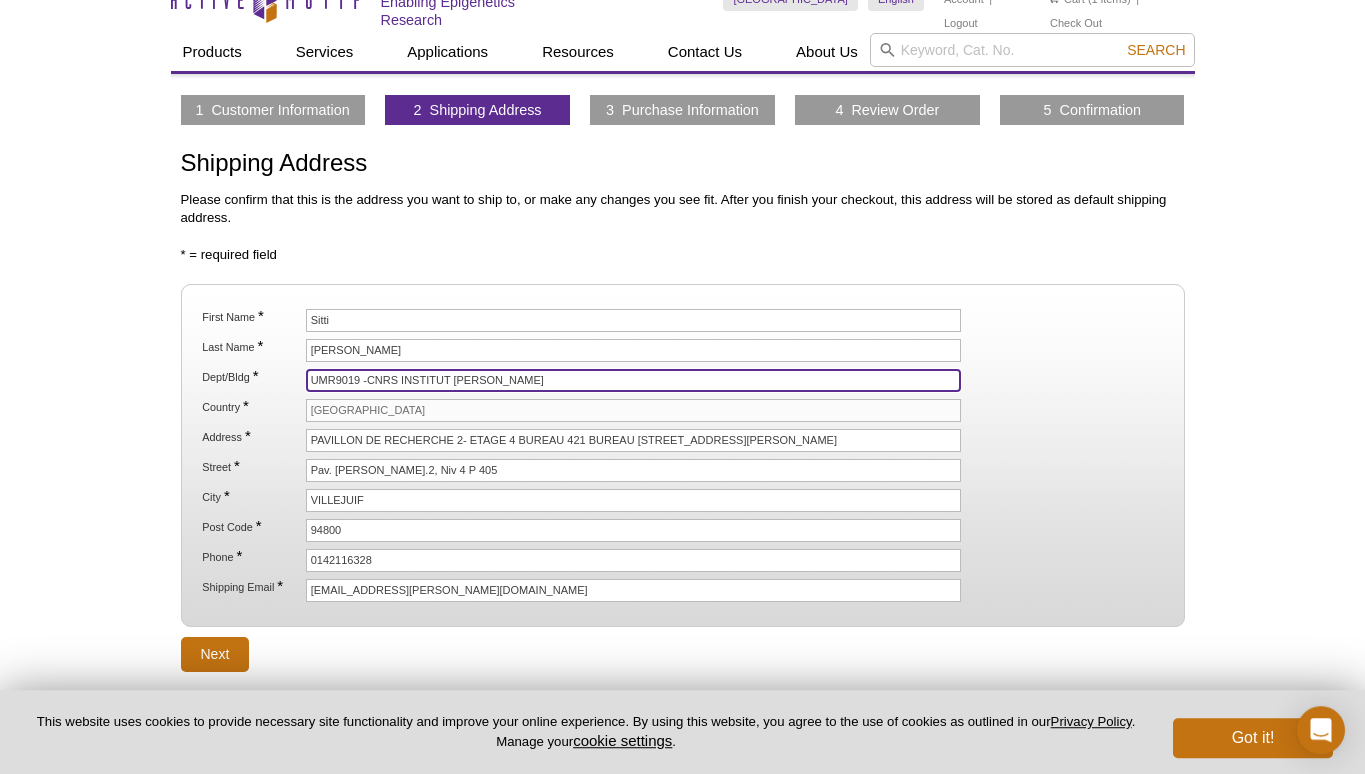 scroll, scrollTop: 150, scrollLeft: 0, axis: vertical 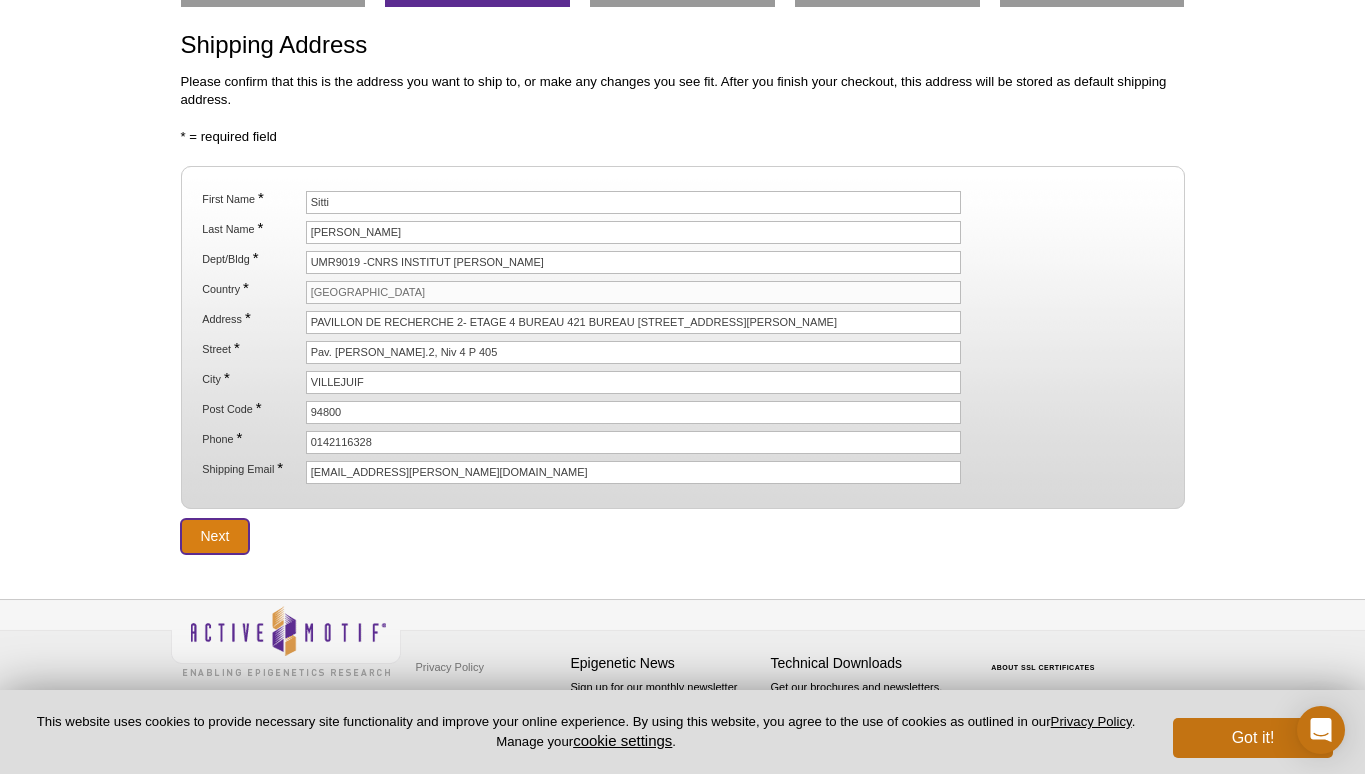click on "Next" at bounding box center [215, 536] 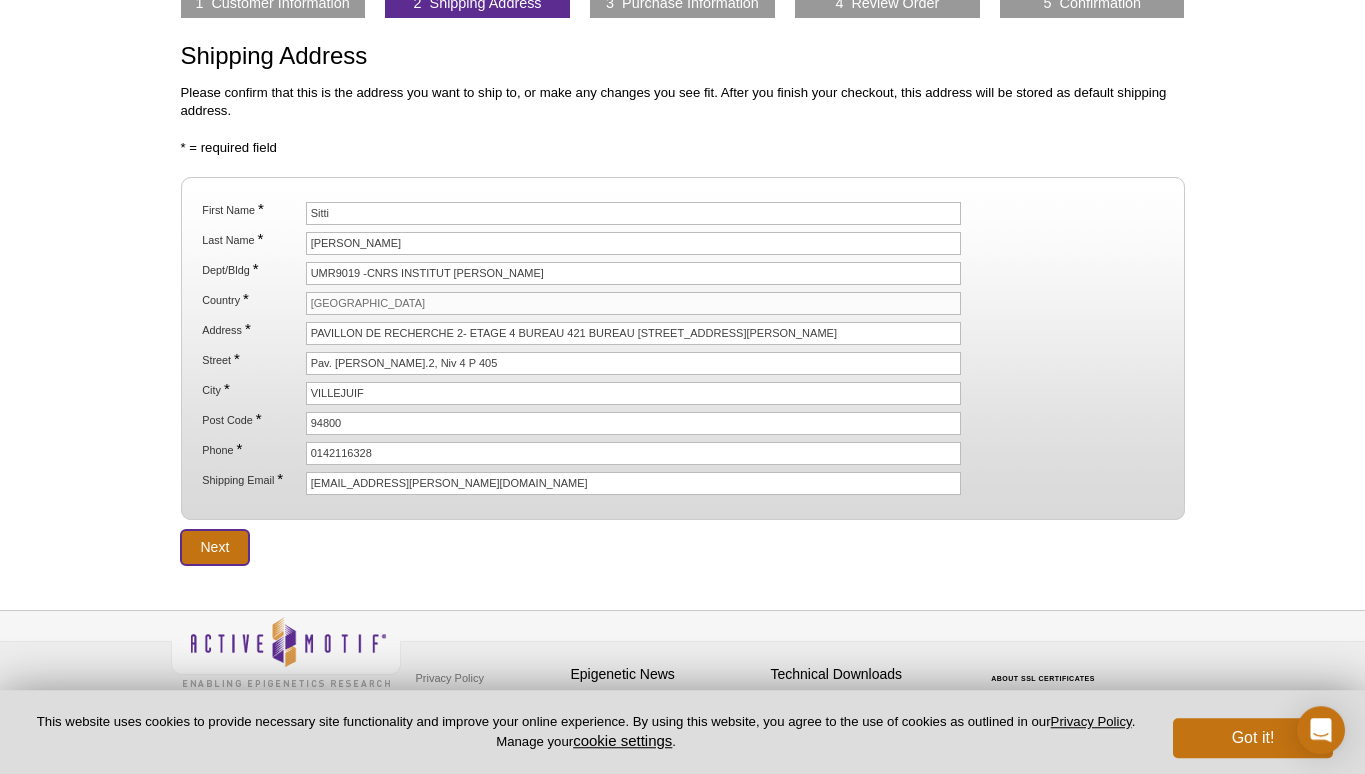 scroll, scrollTop: 0, scrollLeft: 0, axis: both 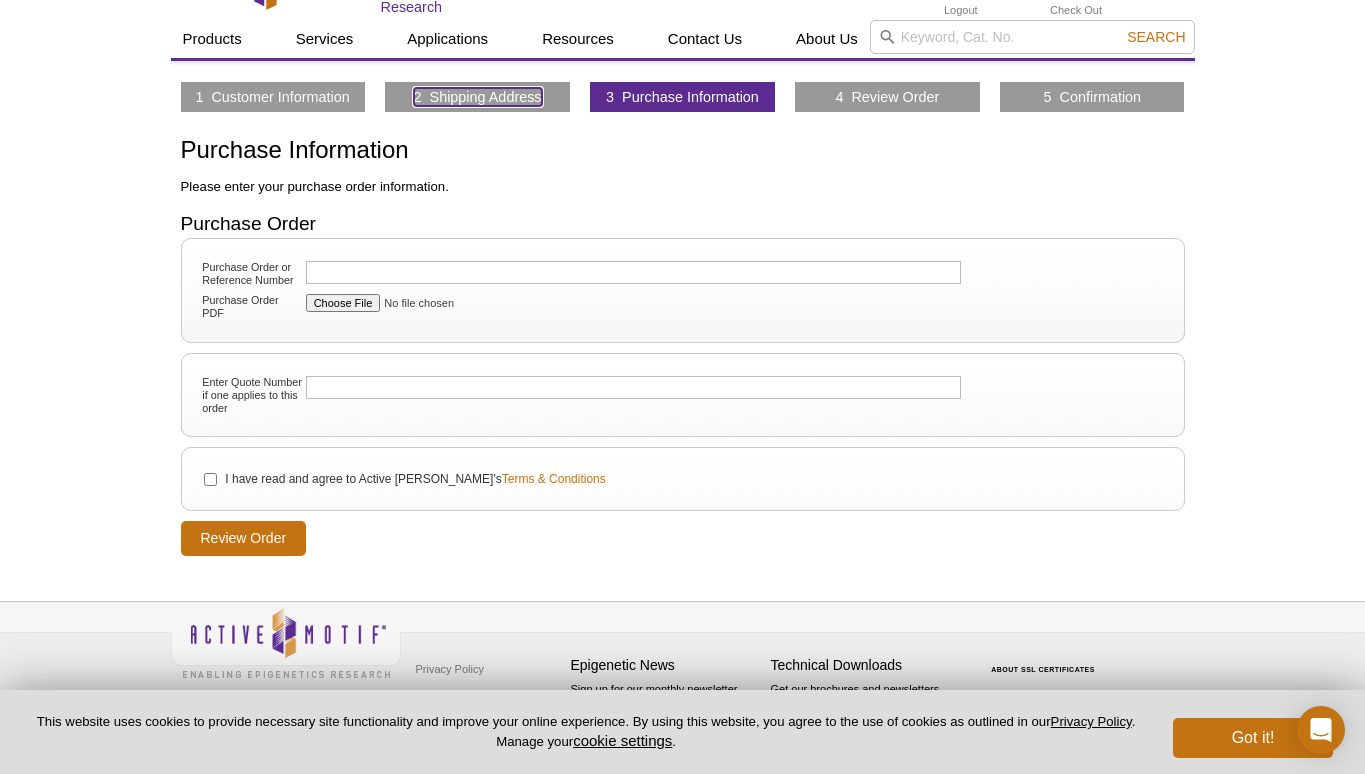 click on "2  Shipping Address" at bounding box center (478, 97) 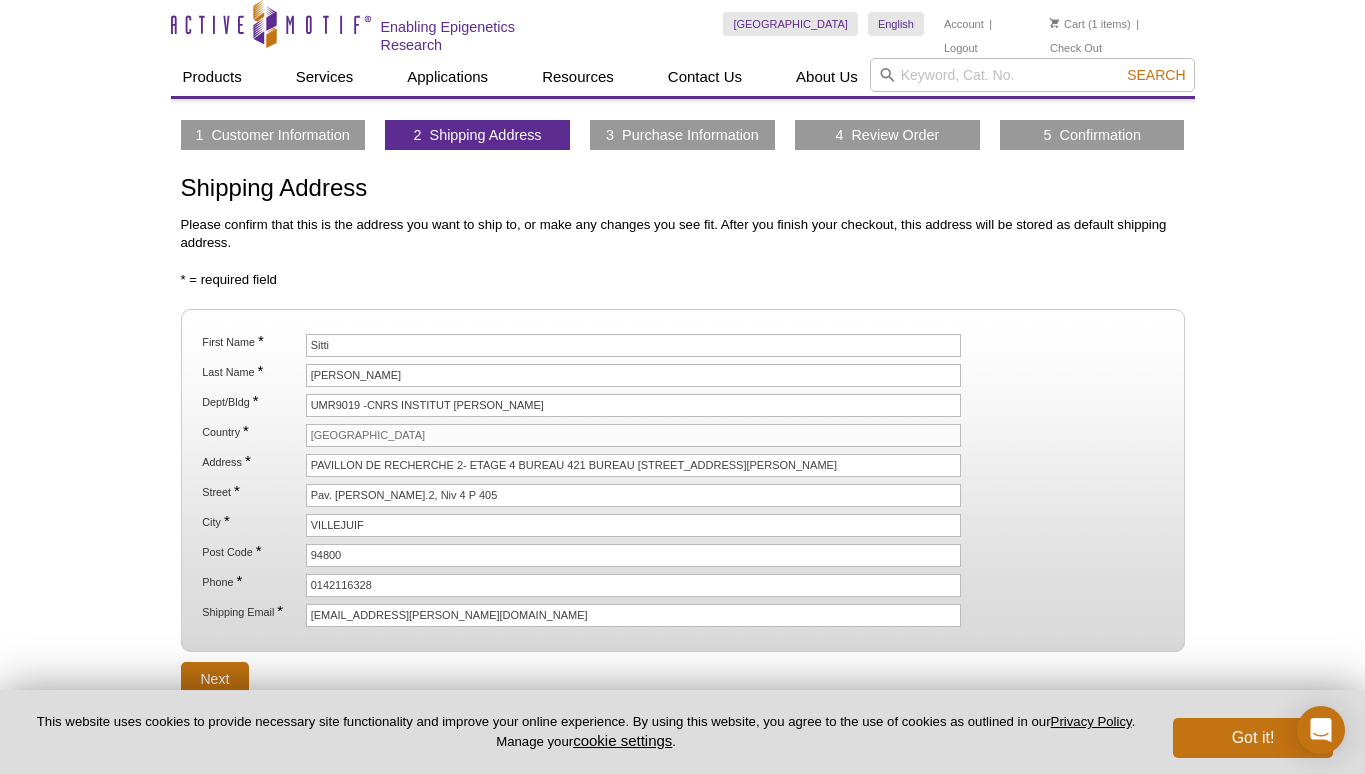 scroll, scrollTop: 0, scrollLeft: 0, axis: both 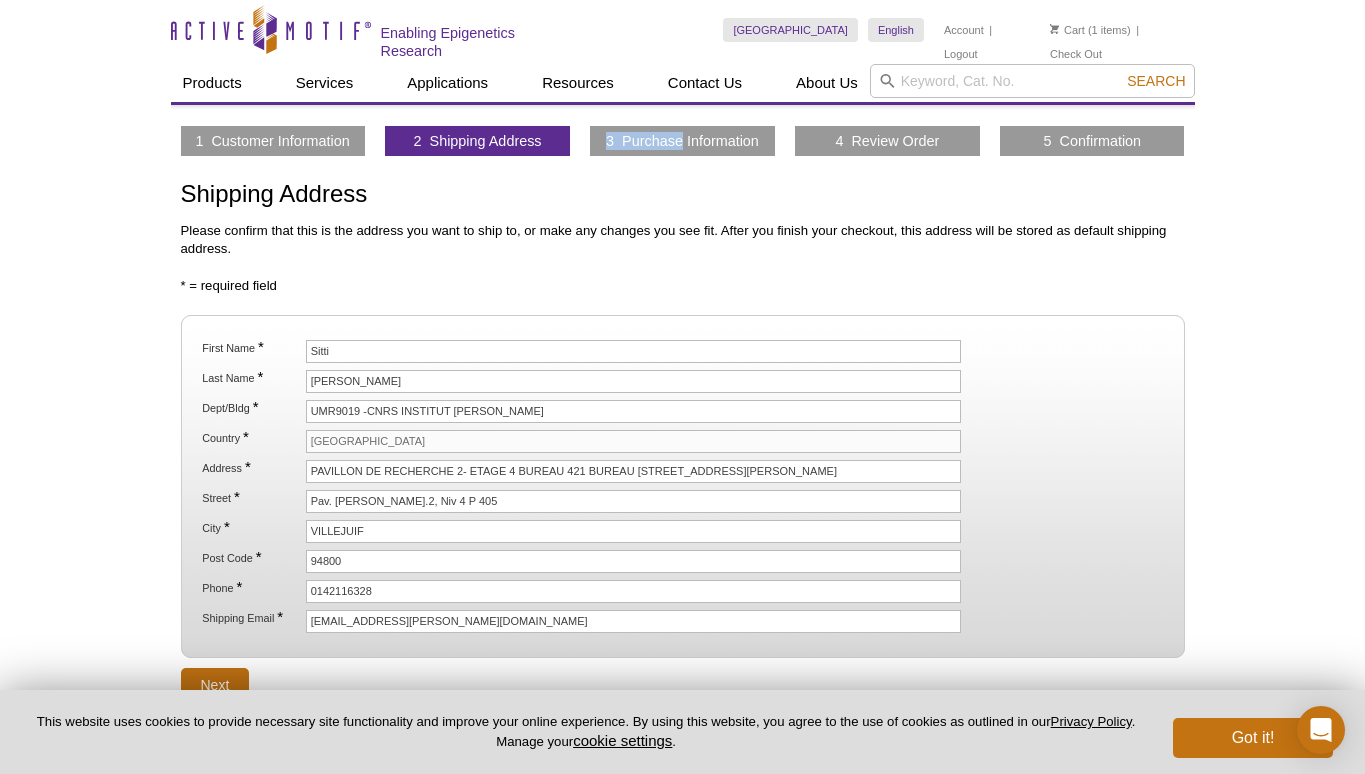 click on "3  Purchase Information" at bounding box center (682, 141) 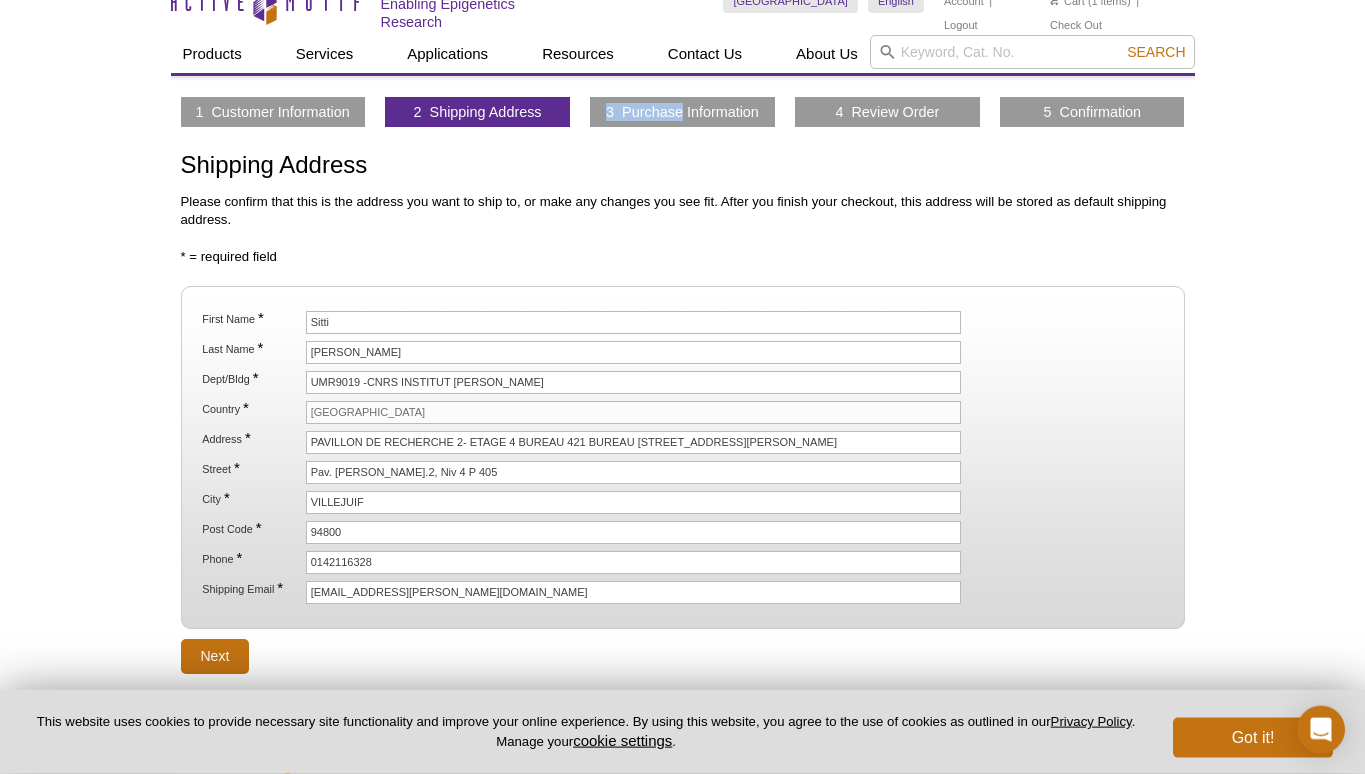 scroll, scrollTop: 0, scrollLeft: 0, axis: both 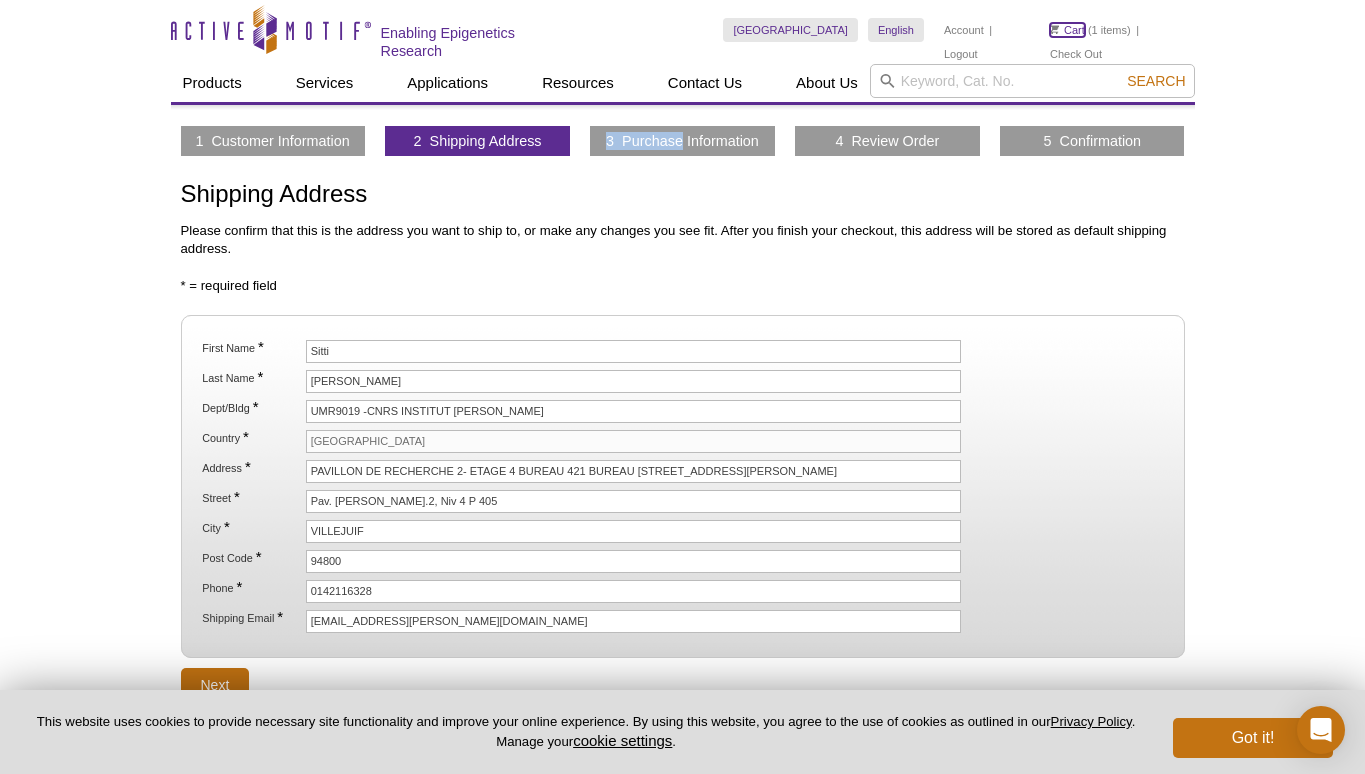 click on "Cart" at bounding box center (1067, 30) 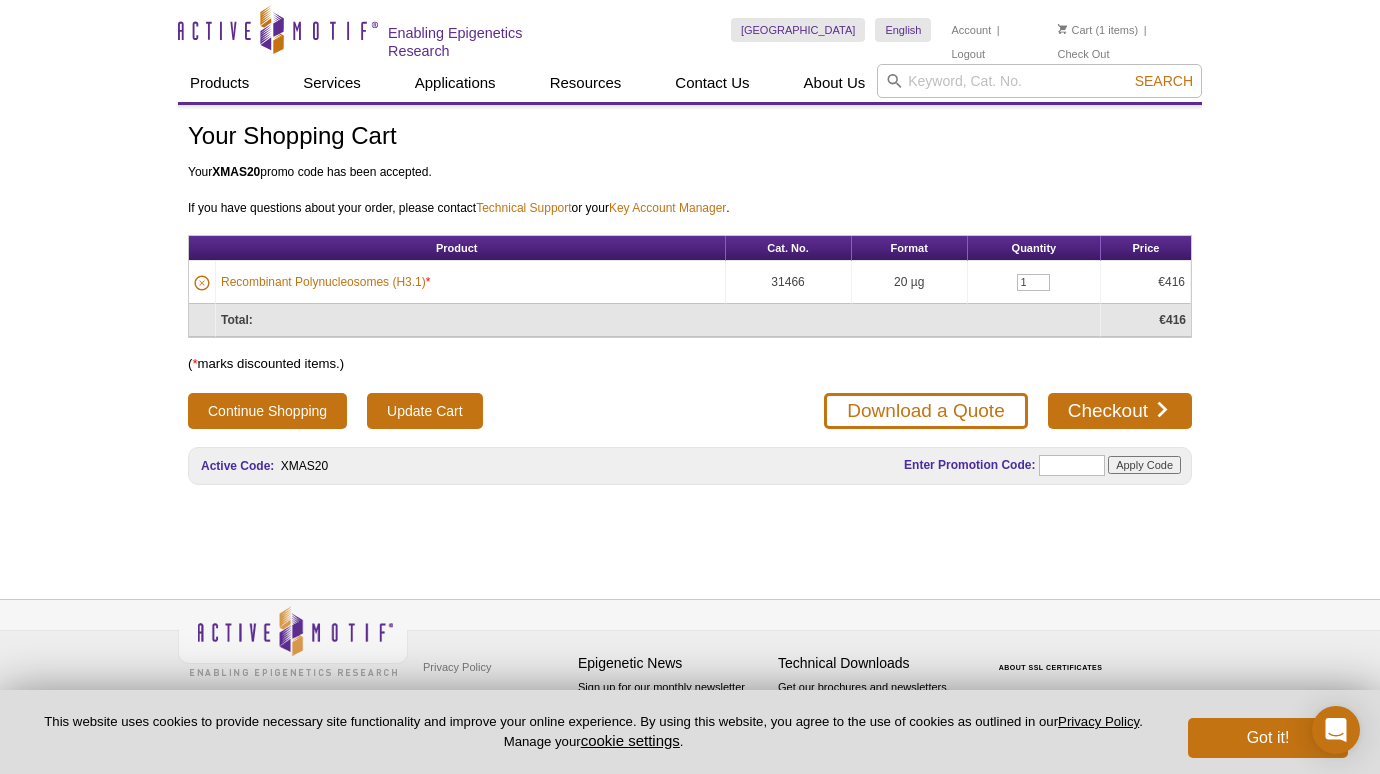 scroll, scrollTop: 0, scrollLeft: 0, axis: both 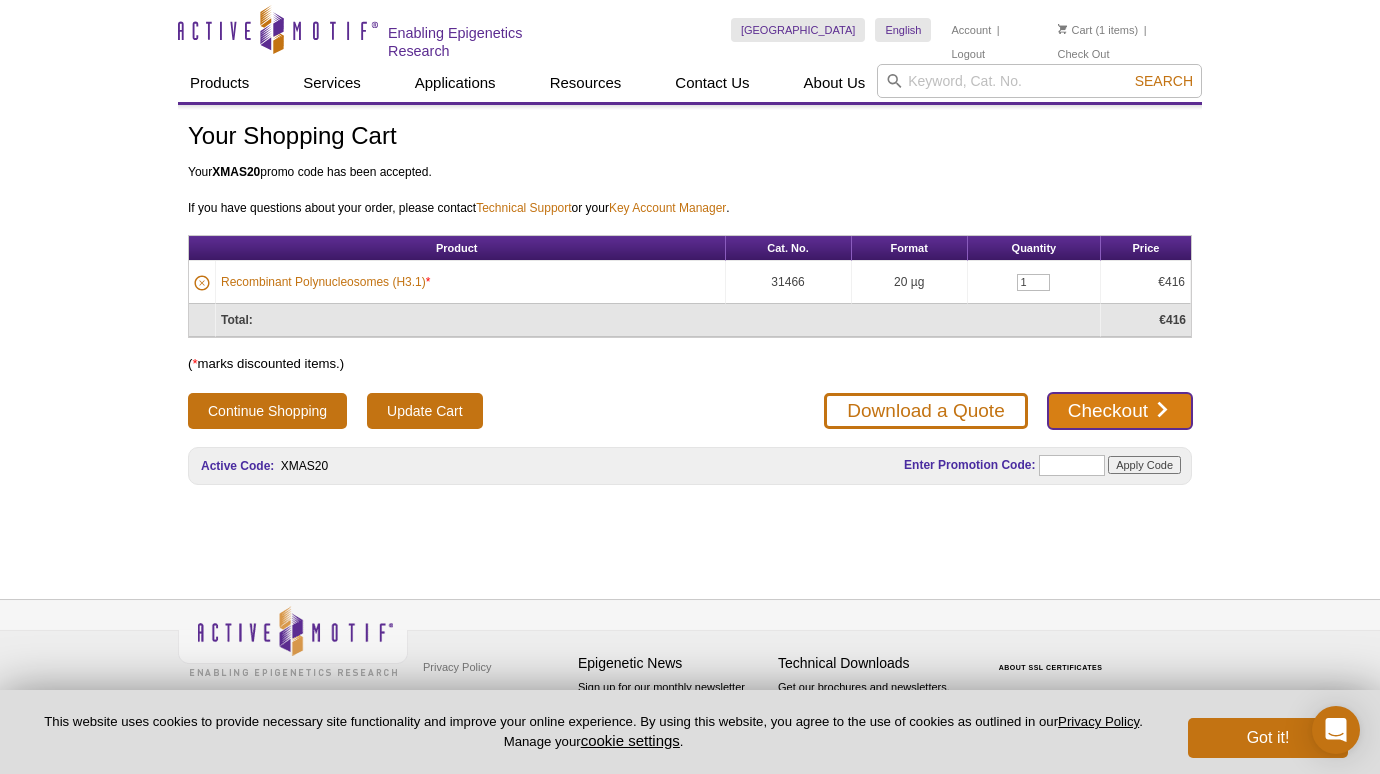 click on "Checkout" at bounding box center (1120, 411) 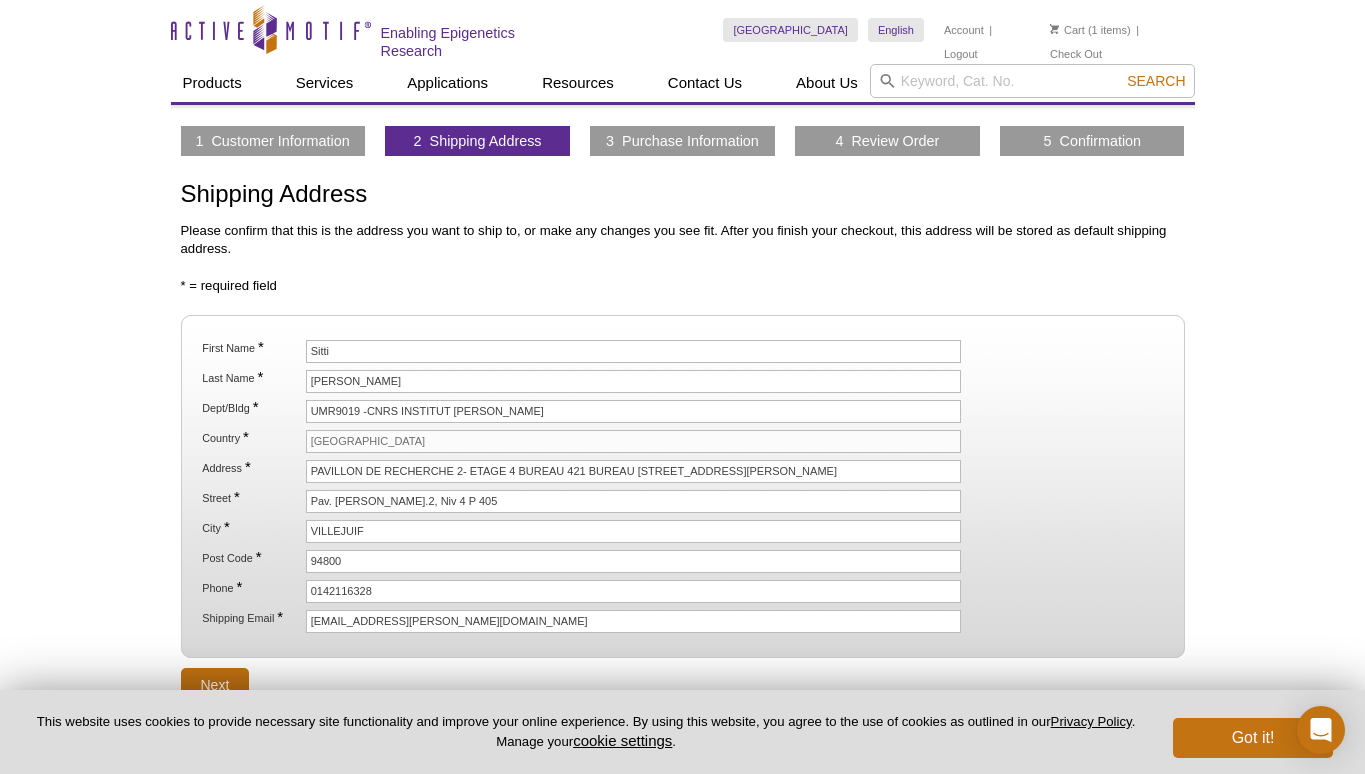 scroll, scrollTop: 0, scrollLeft: 0, axis: both 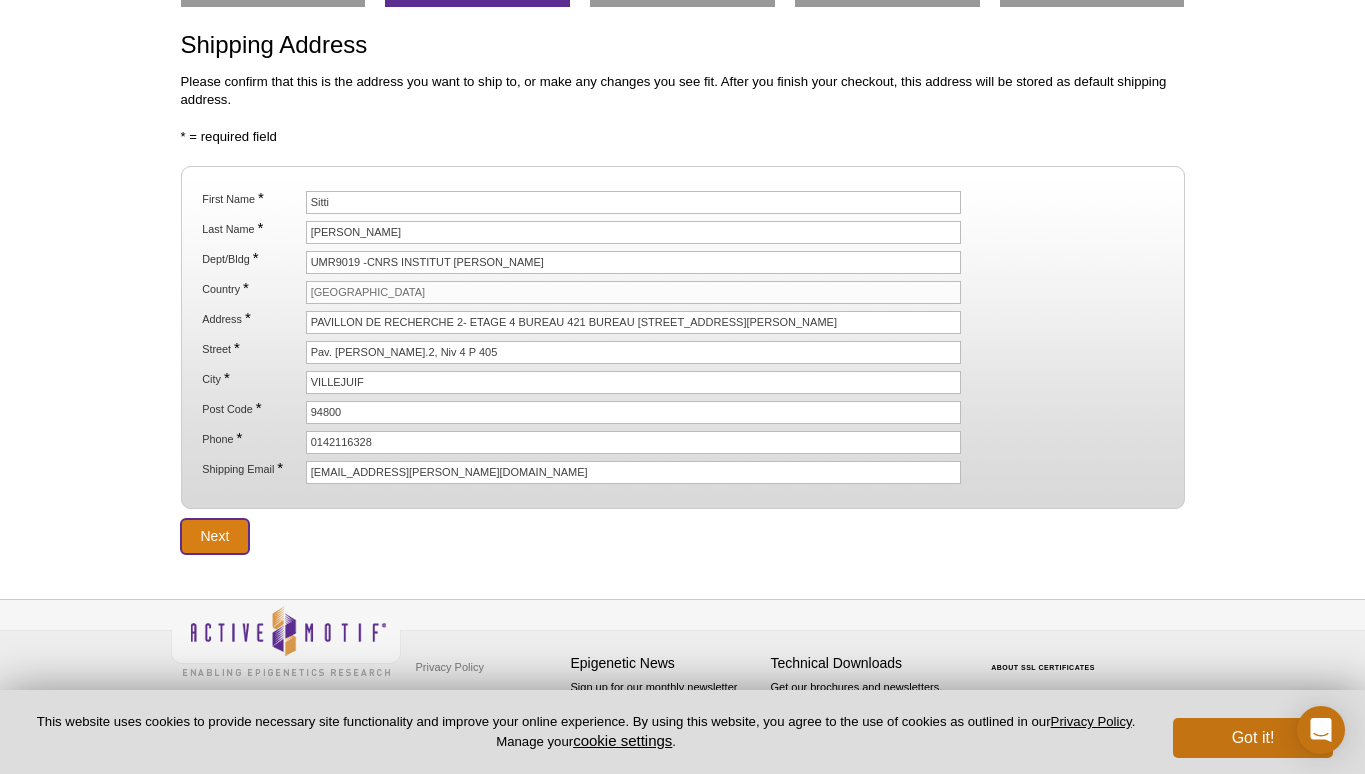 click on "Next" at bounding box center [215, 536] 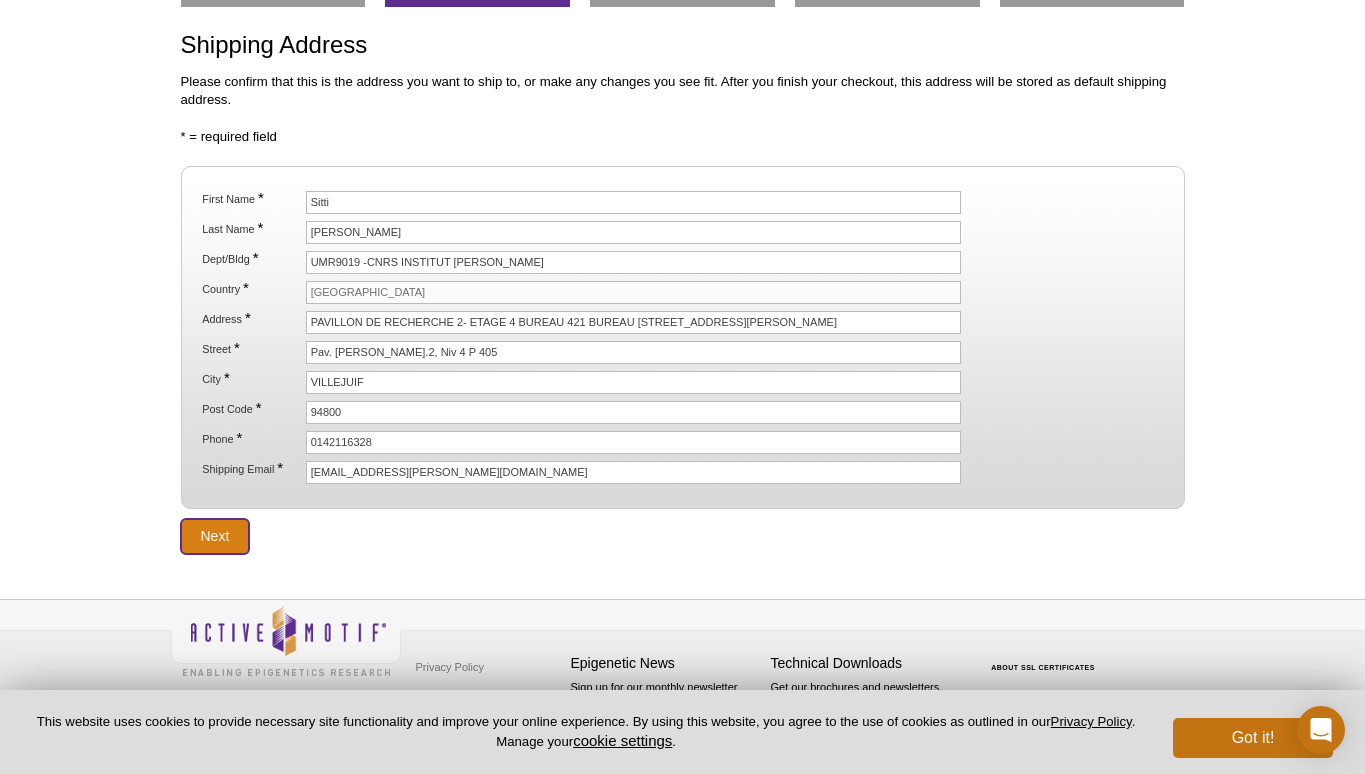 click on "Next" at bounding box center (215, 536) 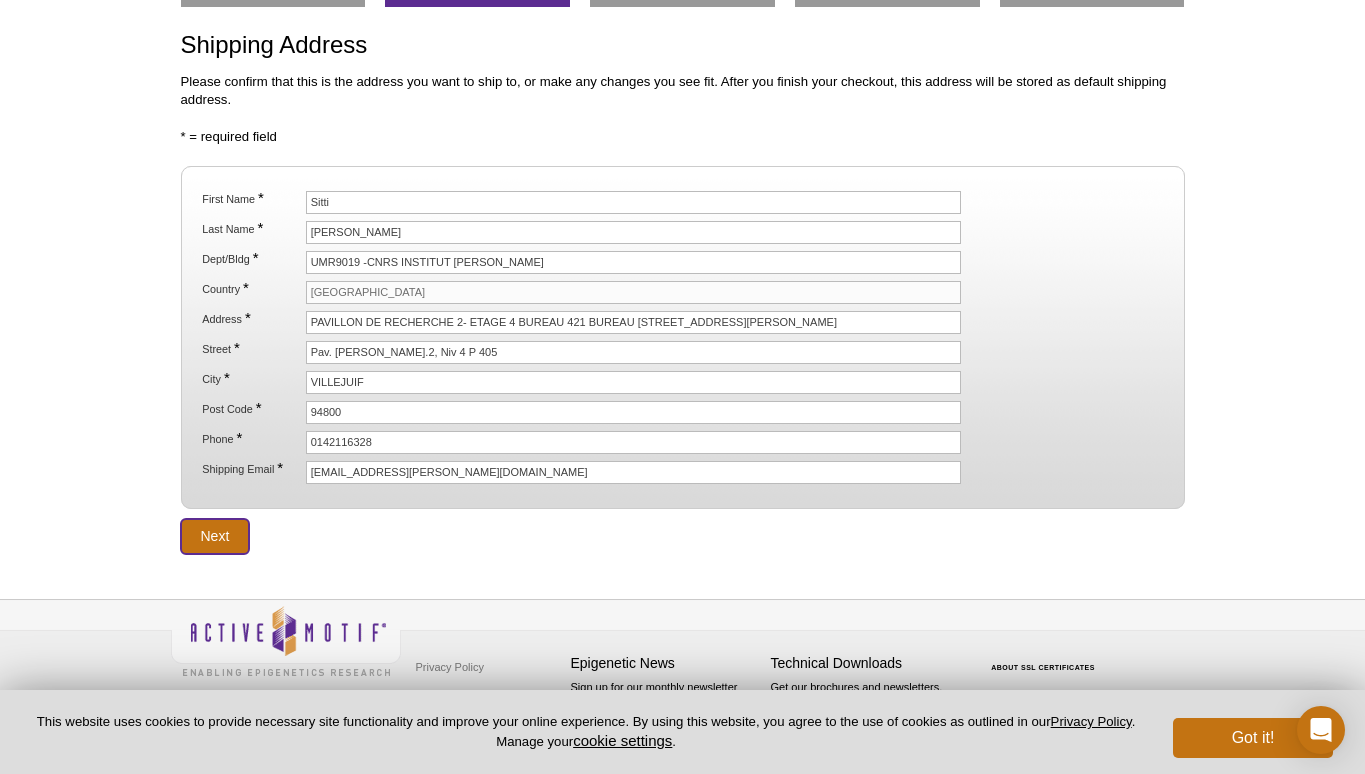 scroll, scrollTop: 0, scrollLeft: 0, axis: both 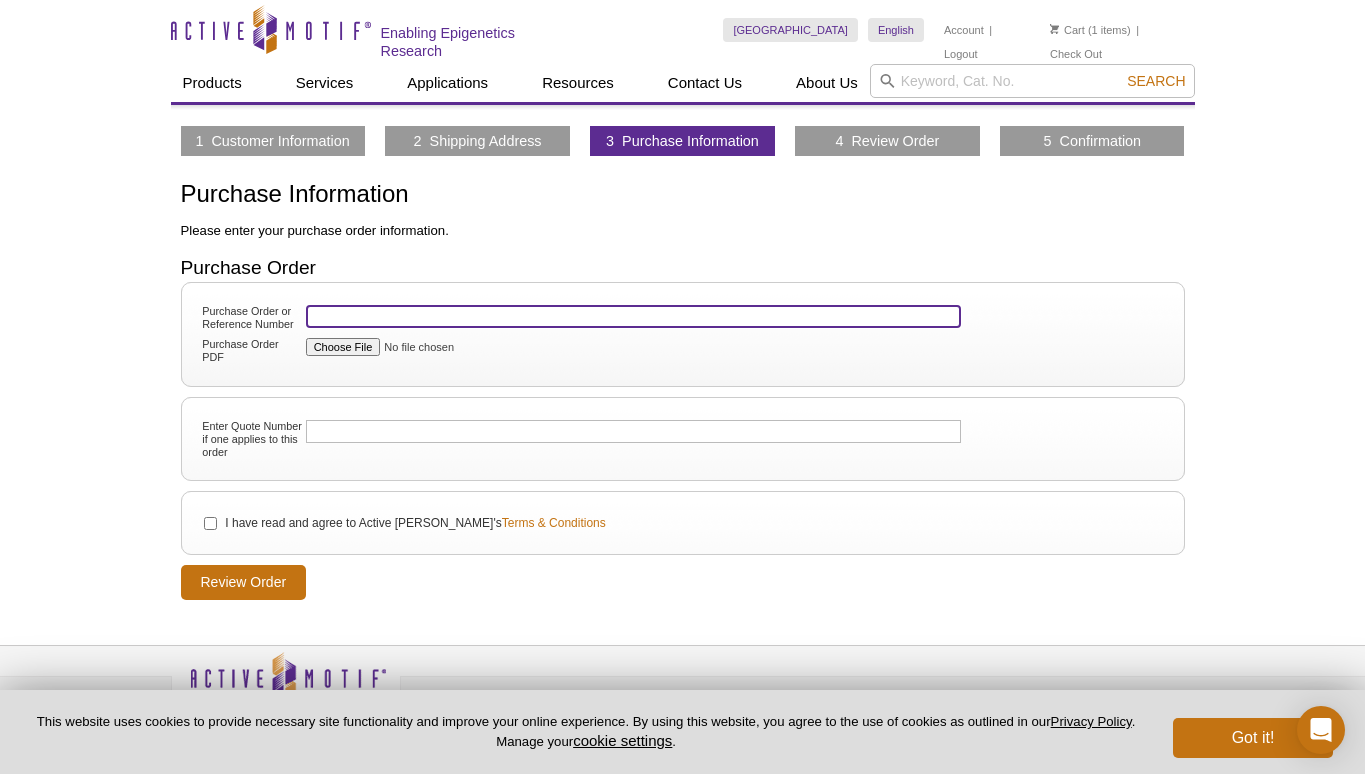 click on "Purchase Order or Reference Number" at bounding box center [634, 316] 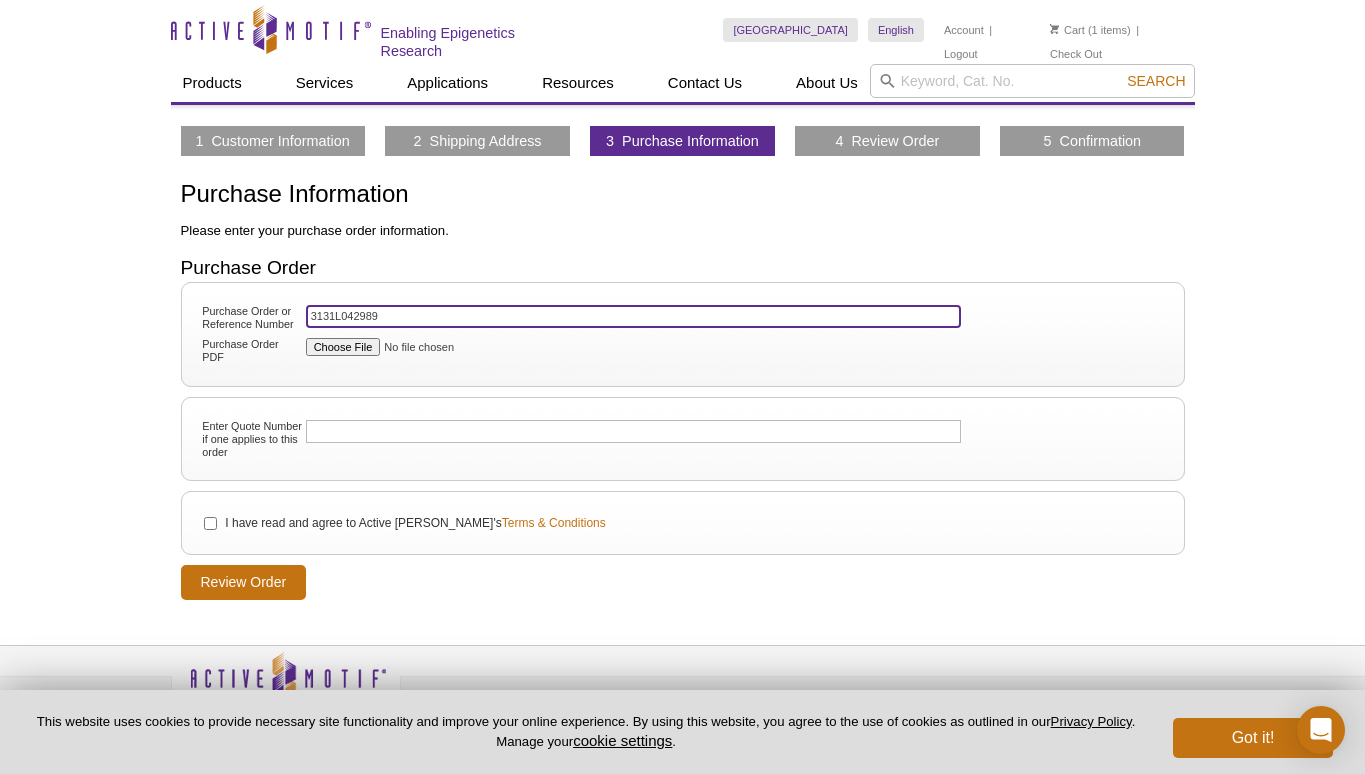type on "3131L042989" 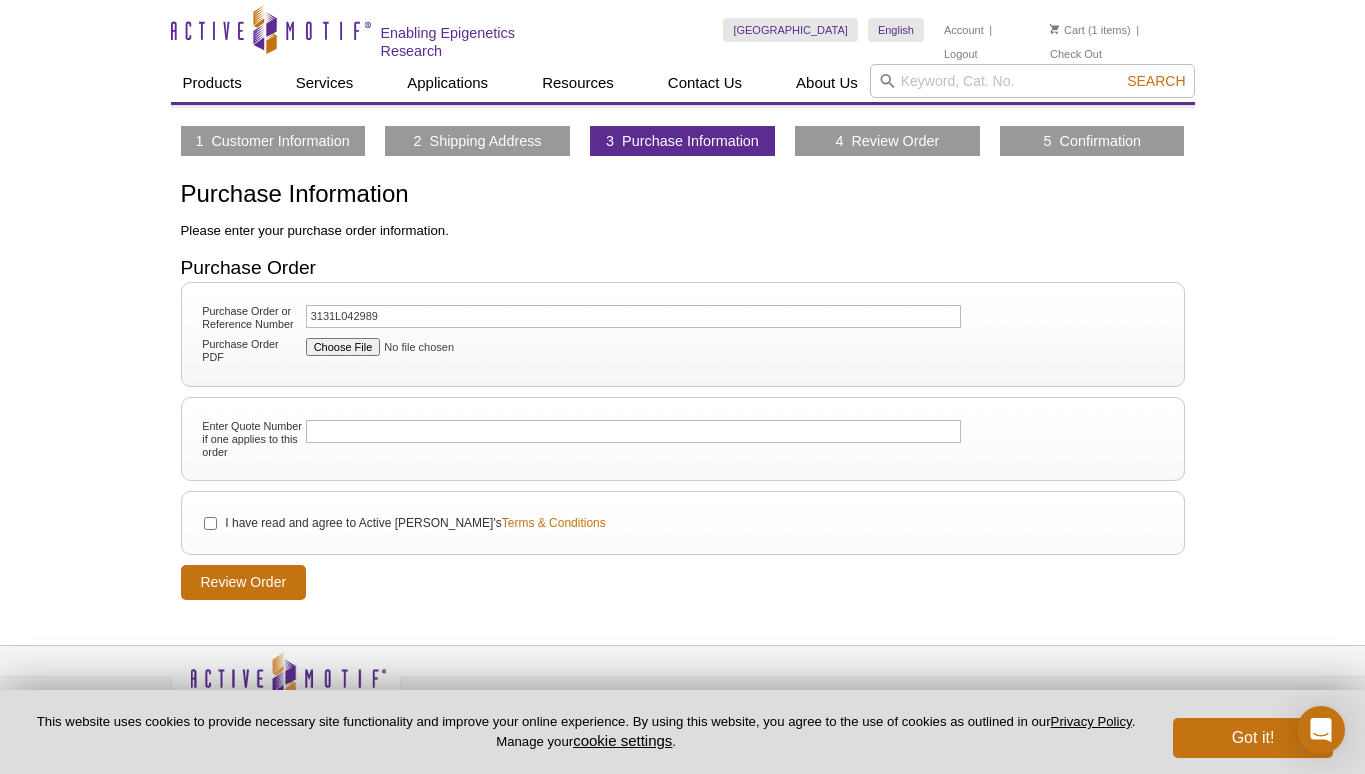 click on "Purchase Order PDF" at bounding box center [682, 351] 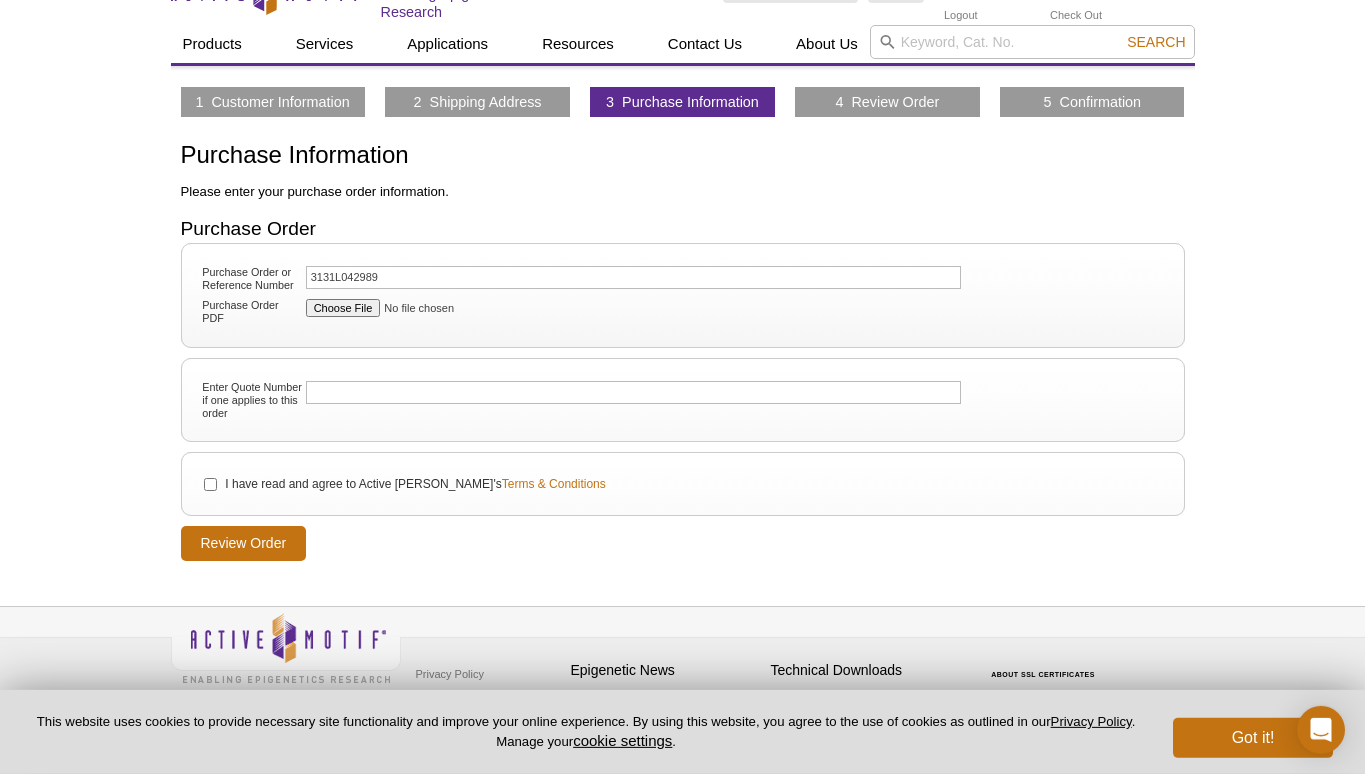 scroll, scrollTop: 44, scrollLeft: 0, axis: vertical 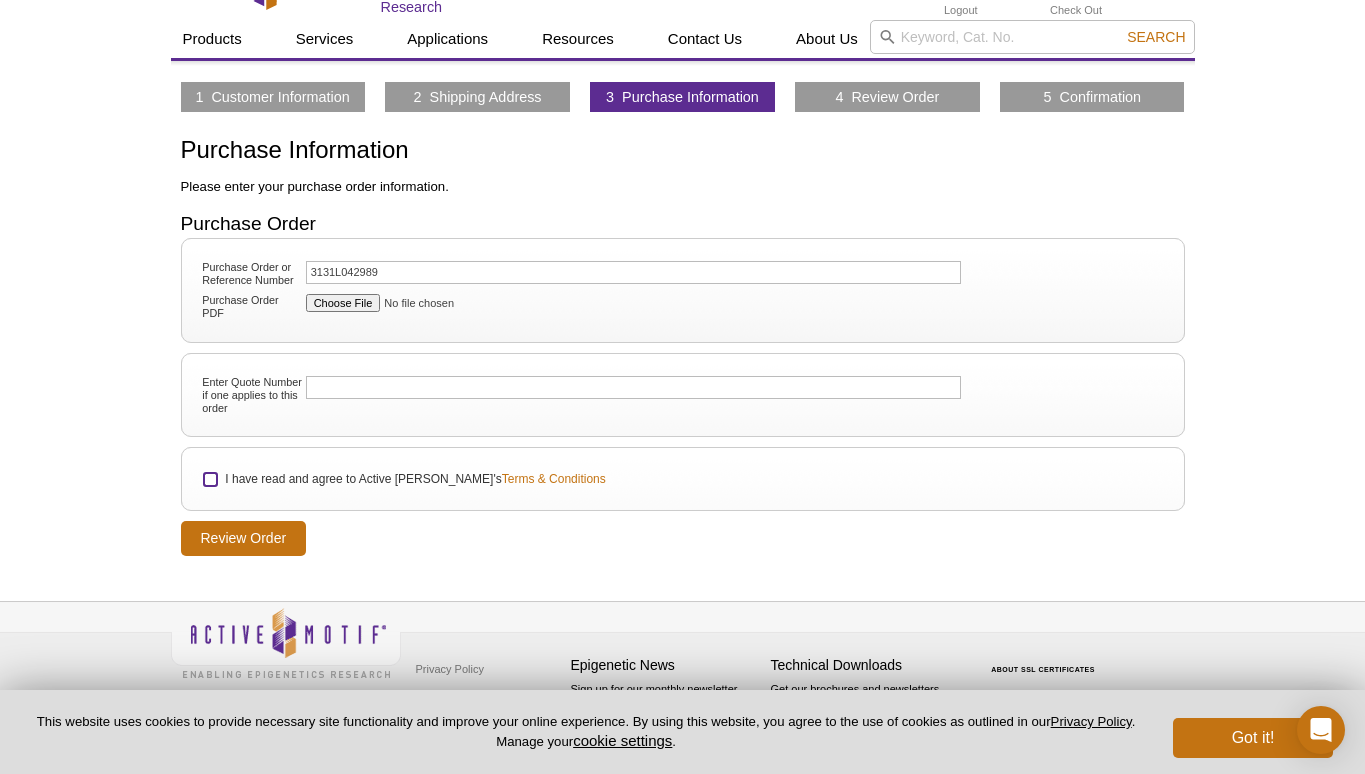 click on "I have read and agree to Active Motif's  Terms & Conditions" at bounding box center [210, 479] 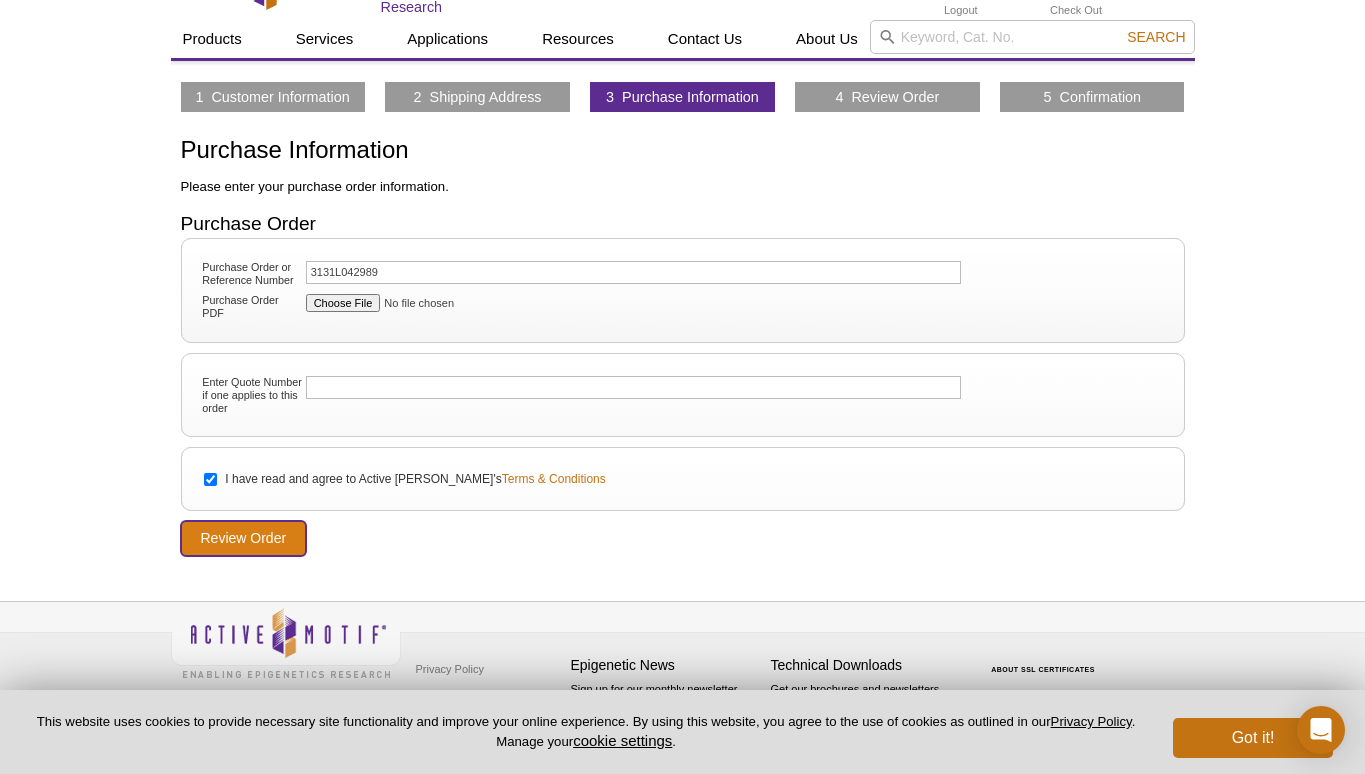 click on "Review Order" at bounding box center [244, 538] 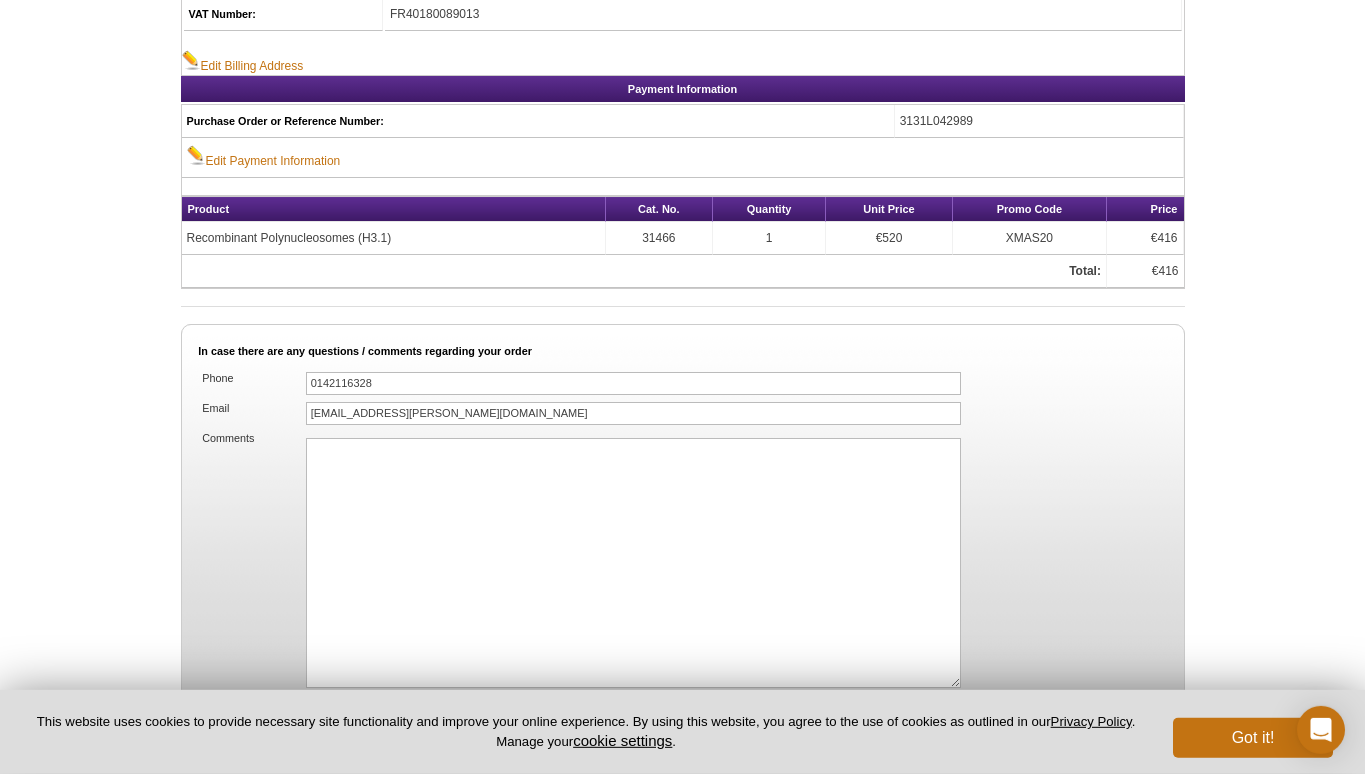 scroll, scrollTop: 1210, scrollLeft: 0, axis: vertical 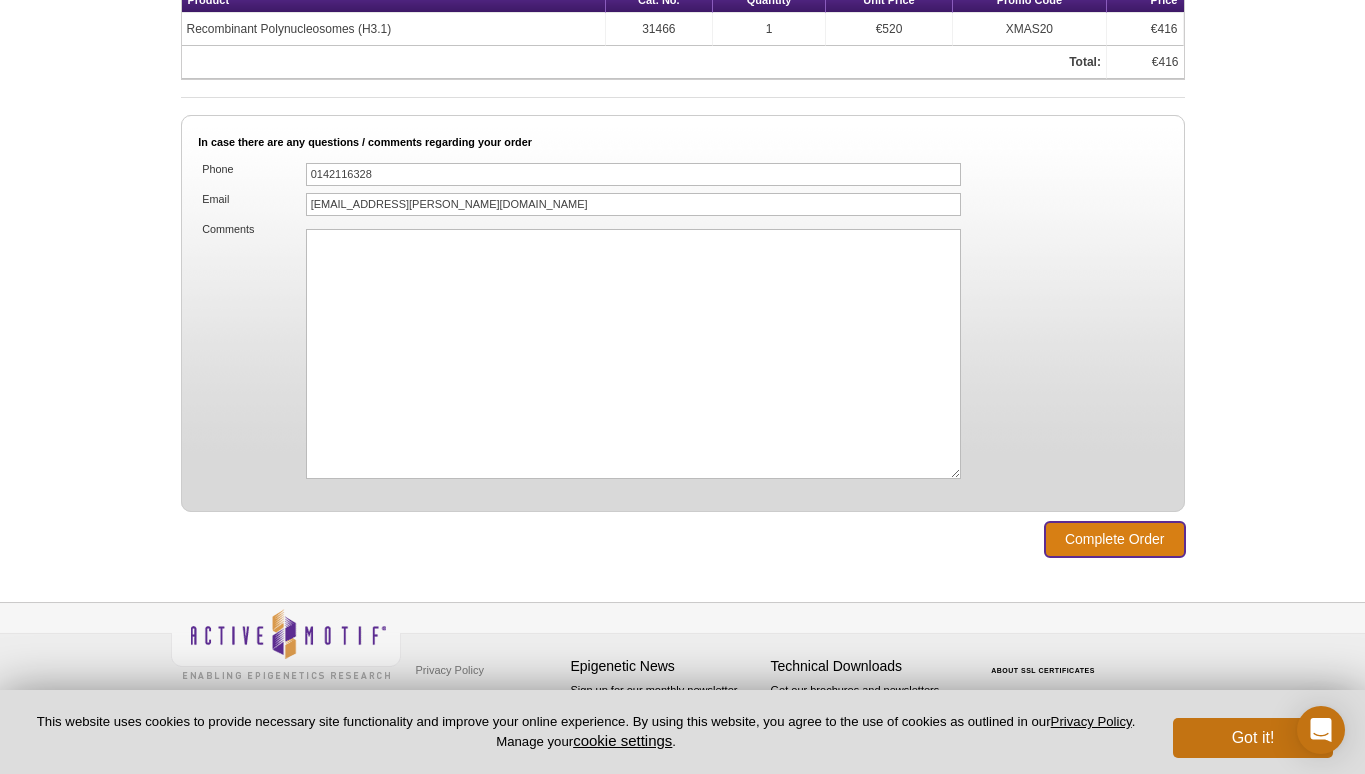 click on "Complete Order" at bounding box center (1115, 539) 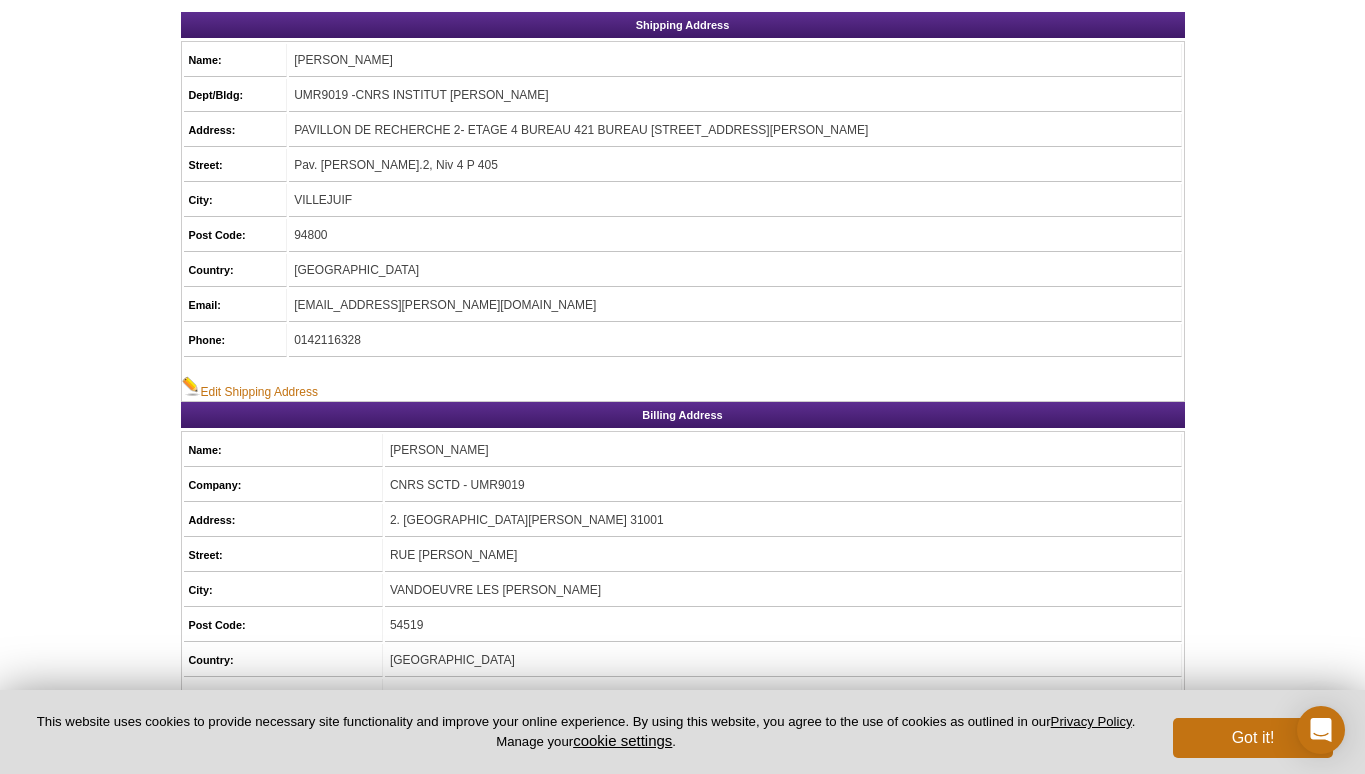 scroll, scrollTop: 0, scrollLeft: 0, axis: both 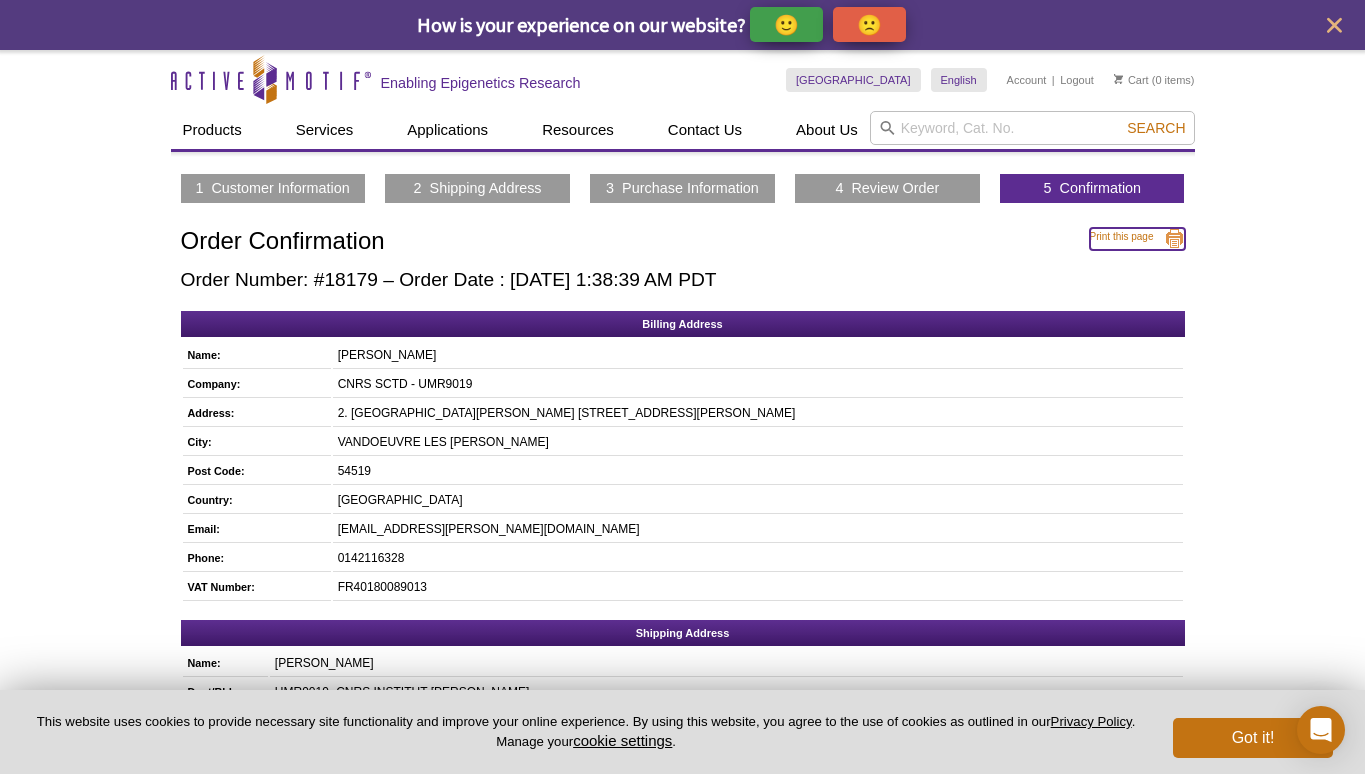 click on "Print this page" at bounding box center (1137, 239) 